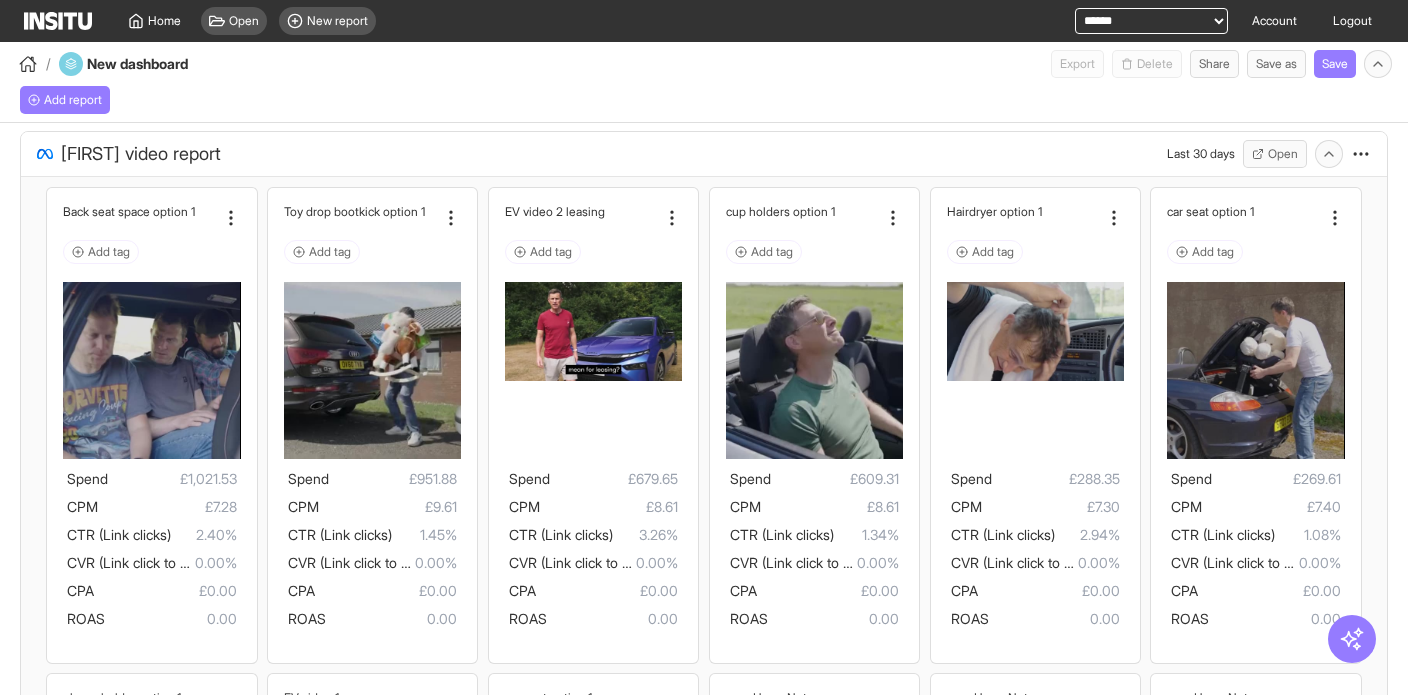 select on "**" 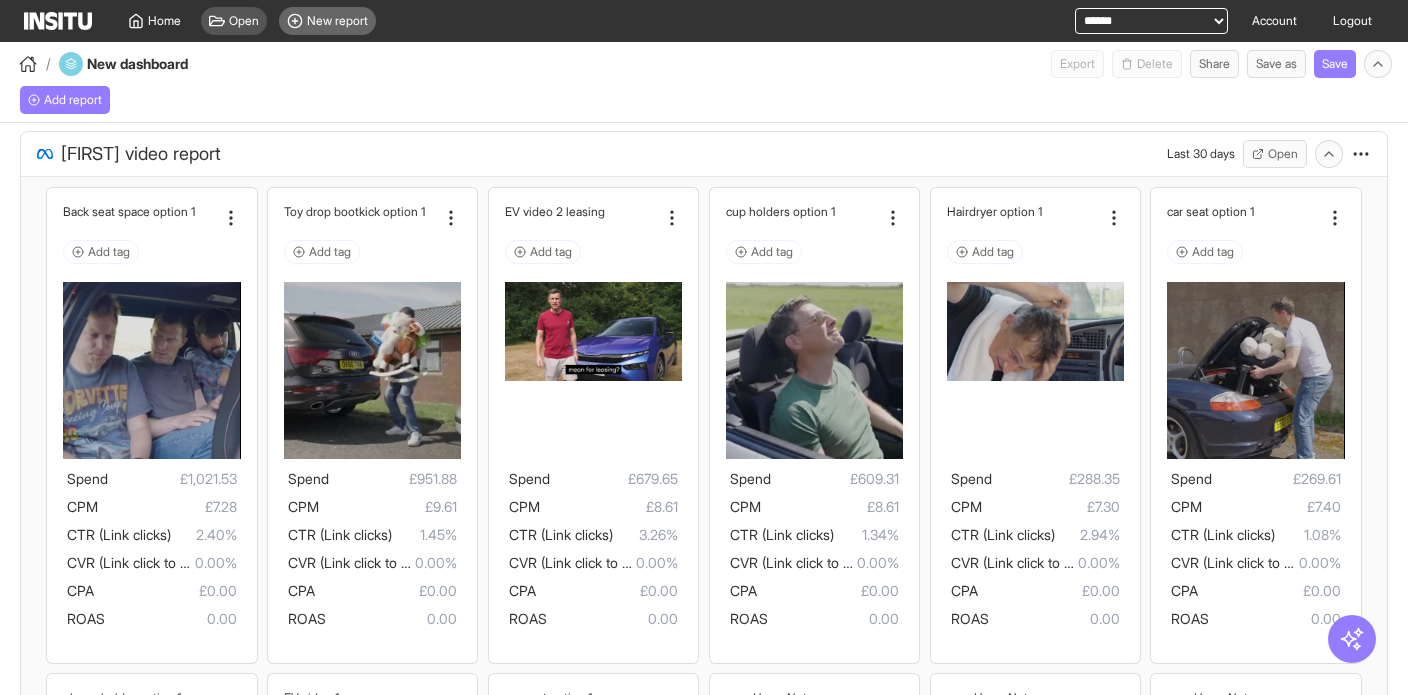 click on "New report" at bounding box center (337, 21) 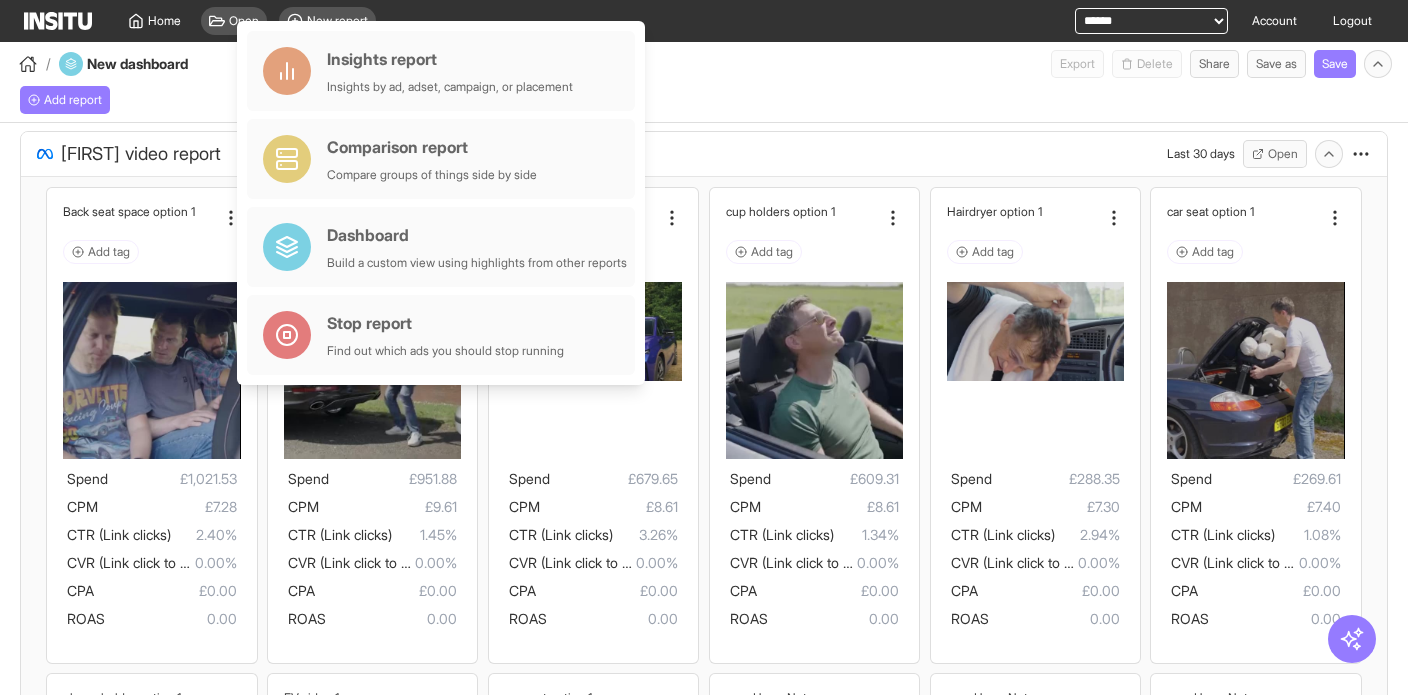 click on "Add report" at bounding box center (704, 100) 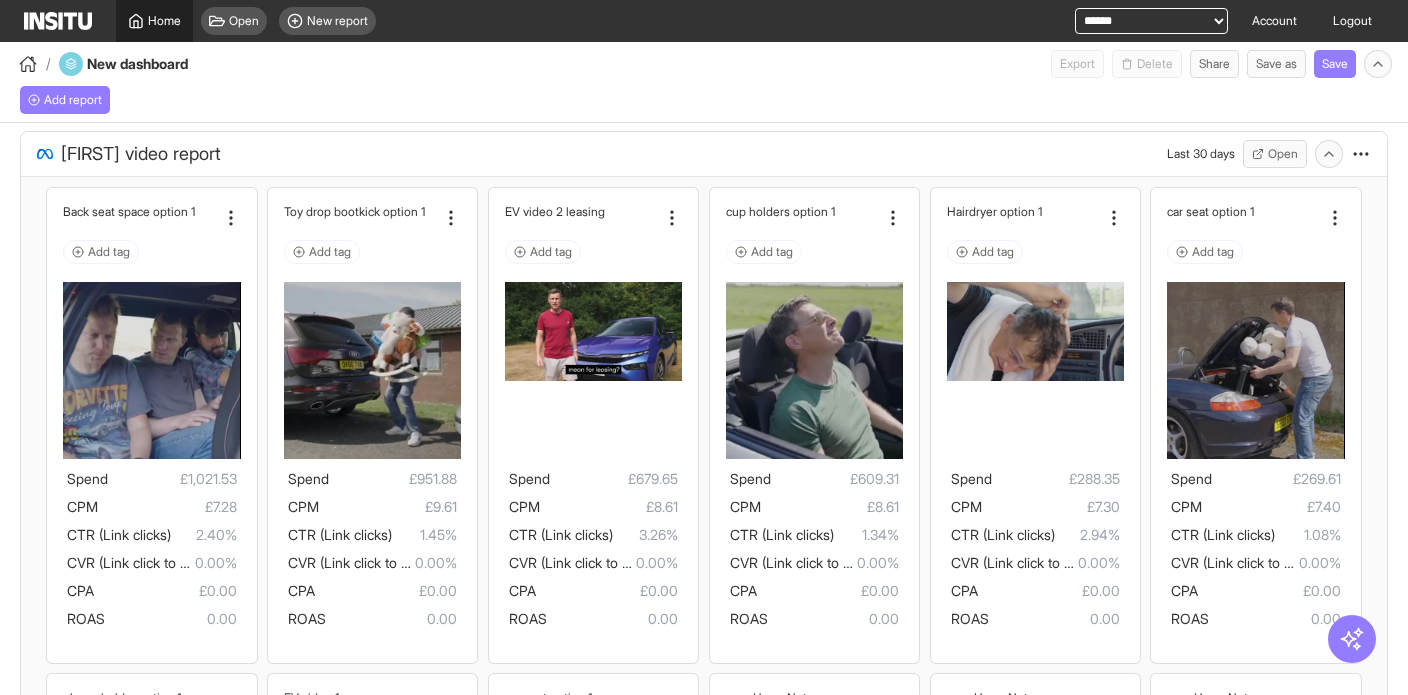click on "Home" at bounding box center (164, 21) 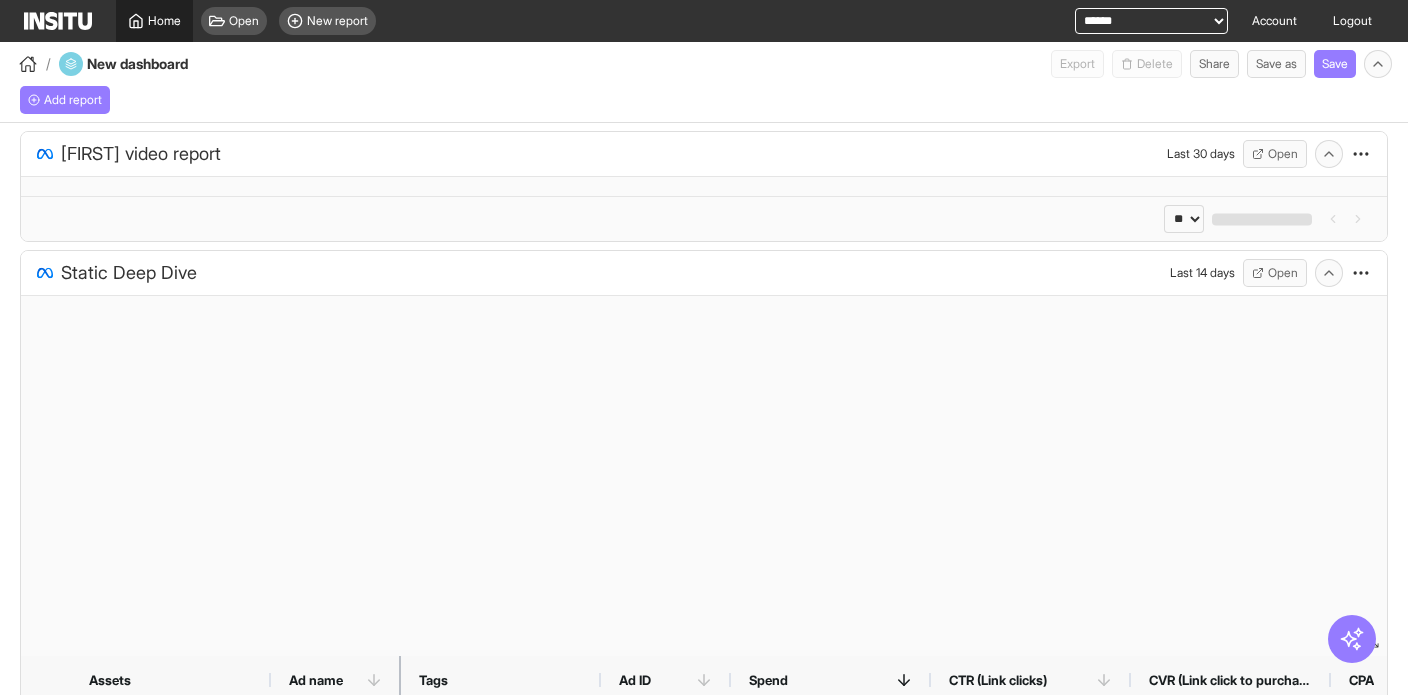 click on "Home" at bounding box center (164, 21) 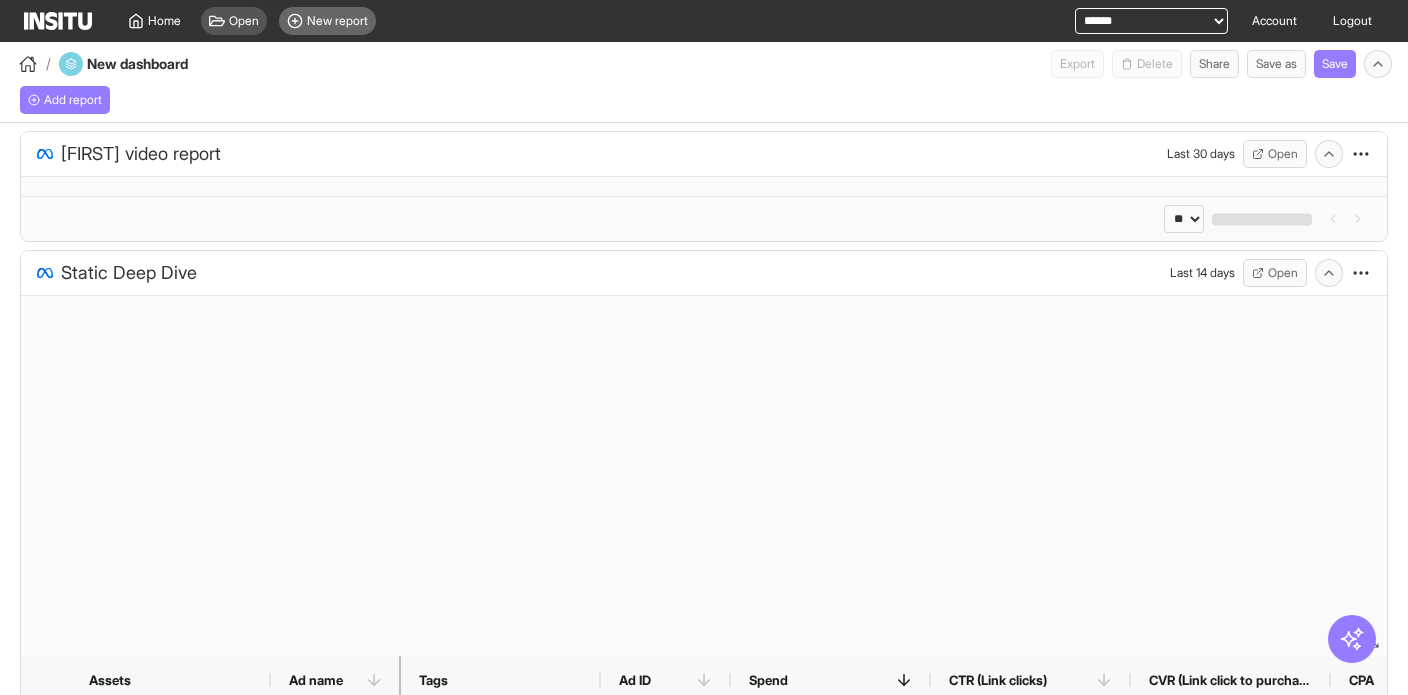 click on "New report" at bounding box center [337, 21] 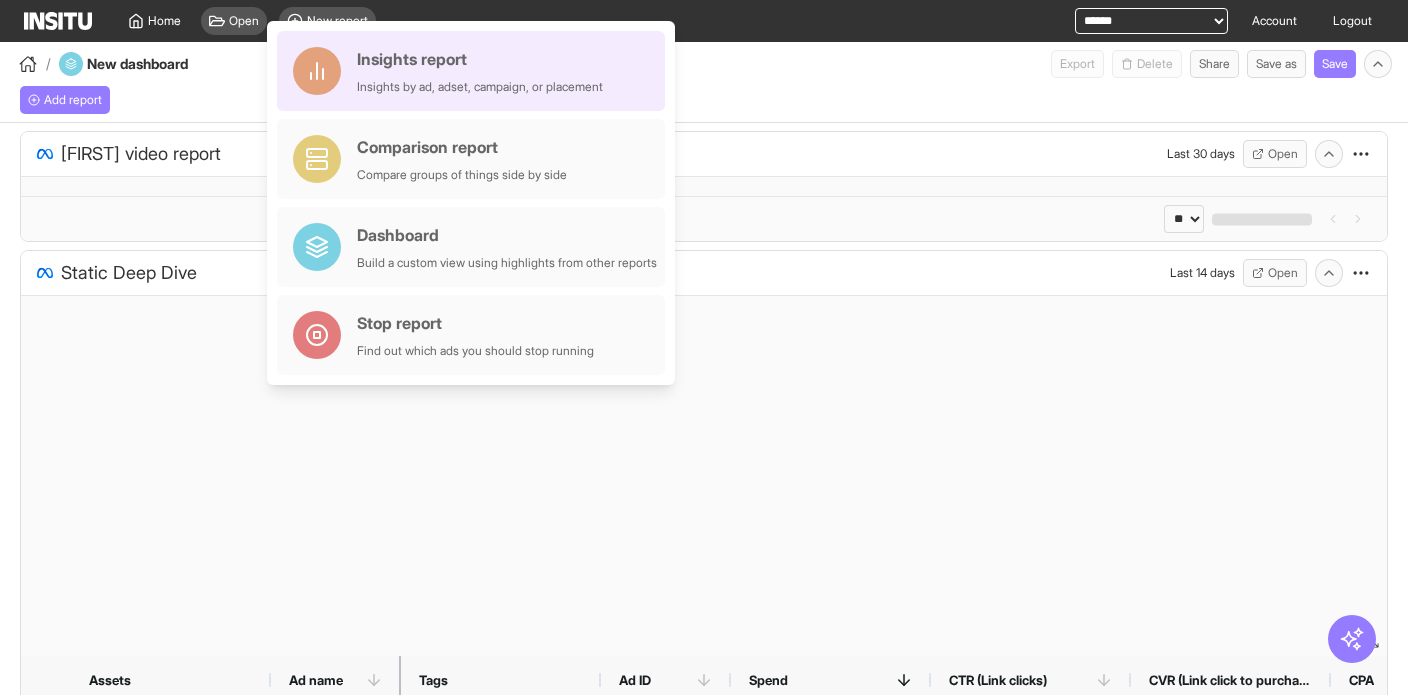 click on "Insights by ad, adset, campaign, or placement" at bounding box center [480, 87] 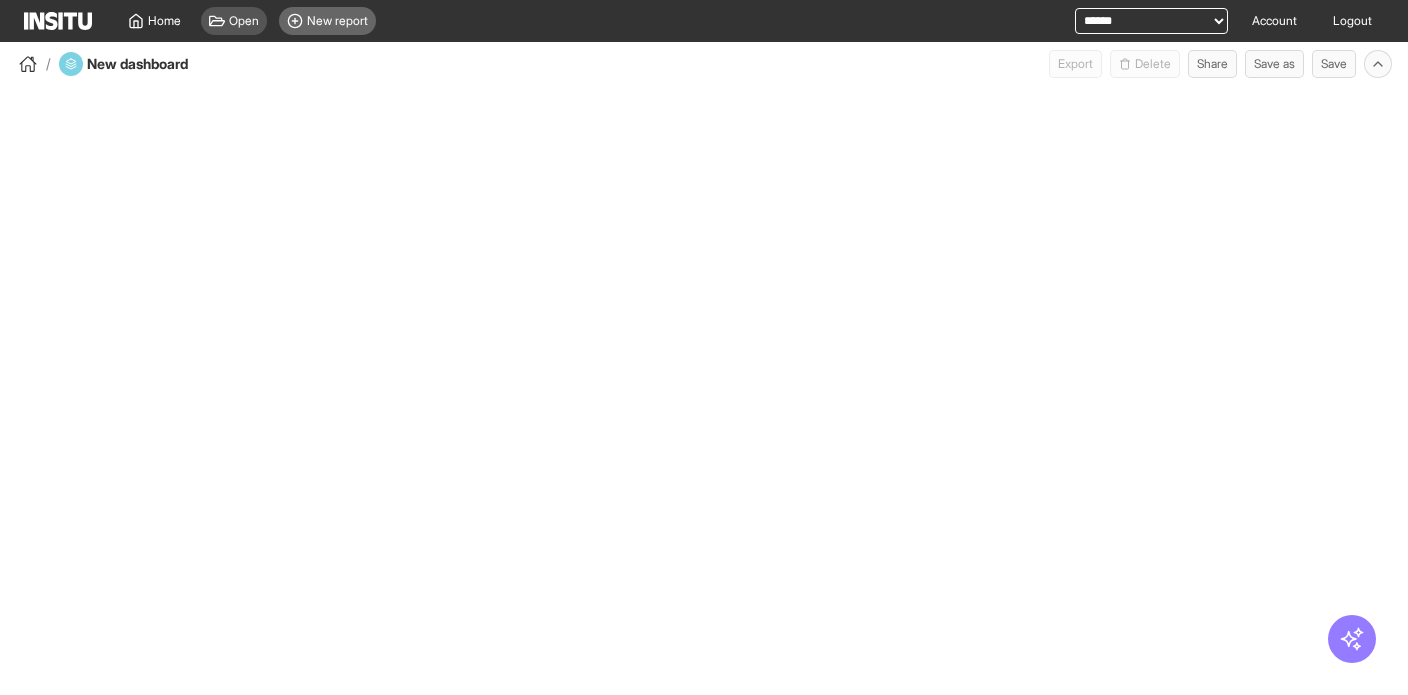 click on "New report" at bounding box center [337, 21] 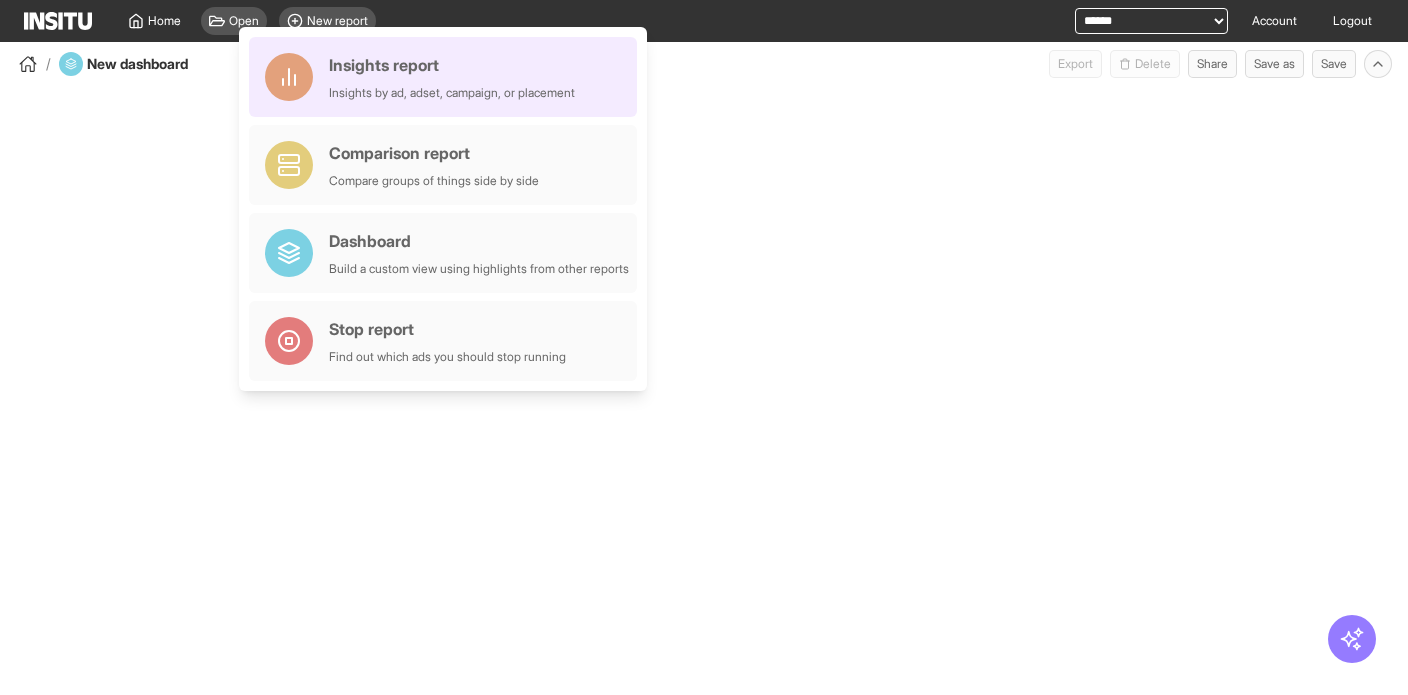 click on "Insights report Insights by ad, adset, campaign, or placement" at bounding box center (452, 77) 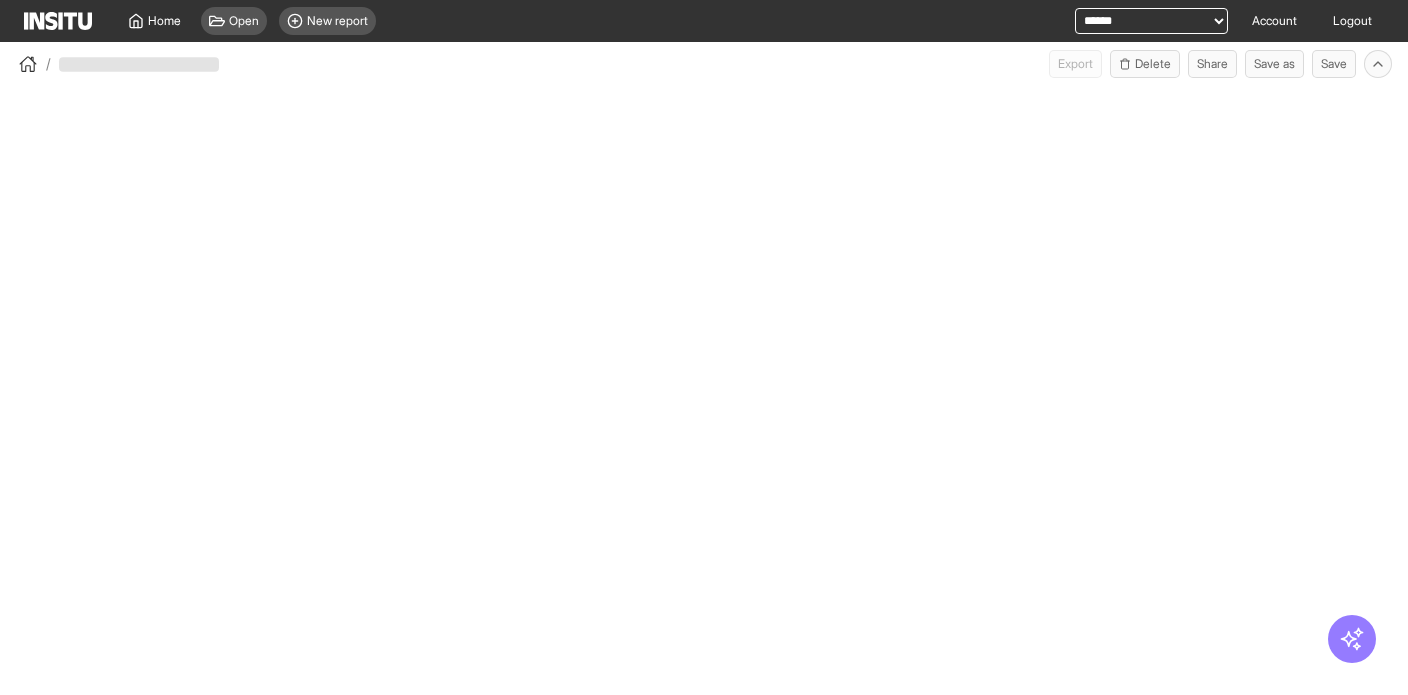 scroll, scrollTop: 0, scrollLeft: 0, axis: both 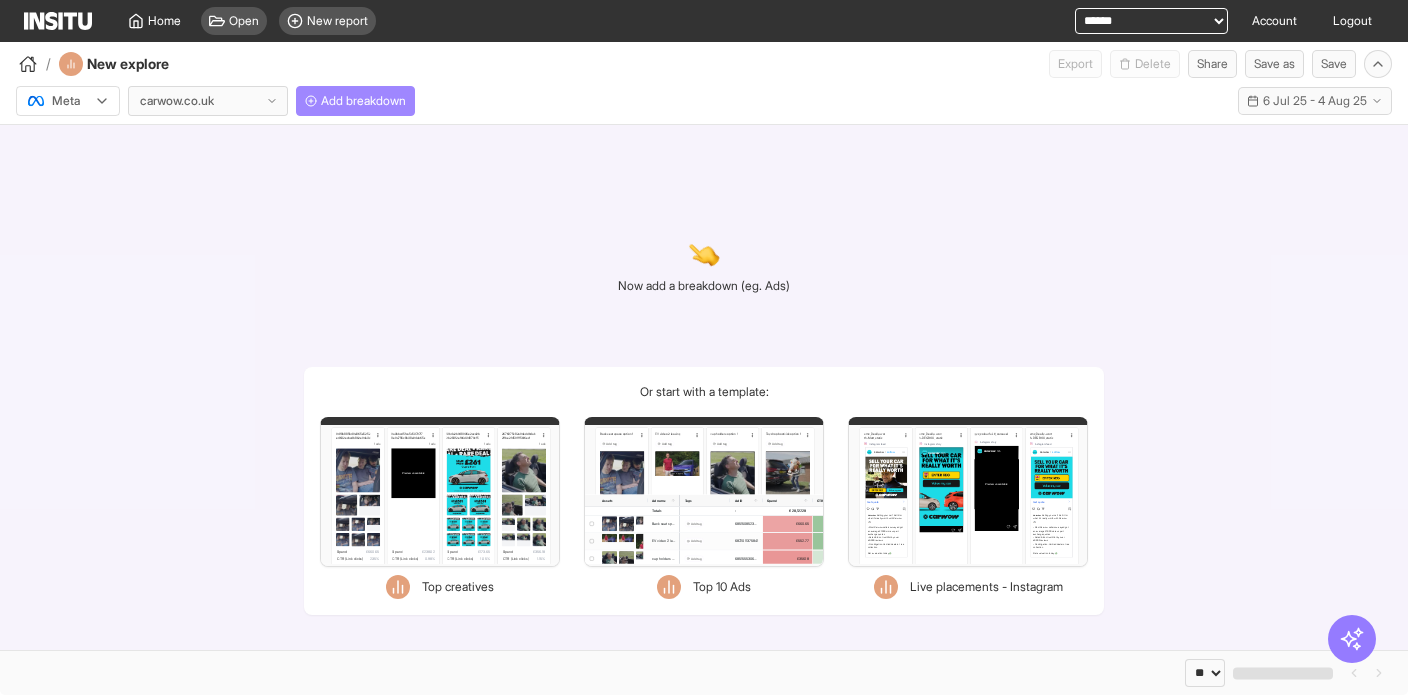 click on "Add breakdown" at bounding box center (363, 101) 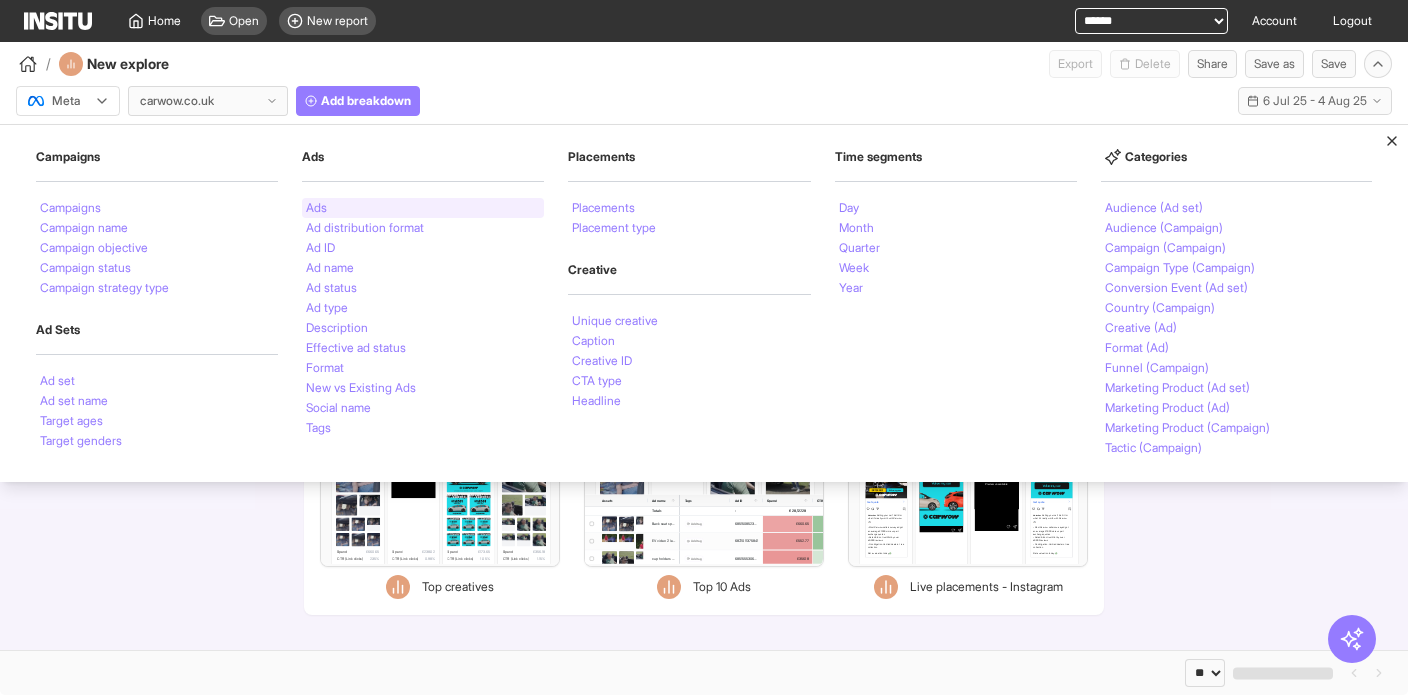 click on "Ads" at bounding box center [316, 208] 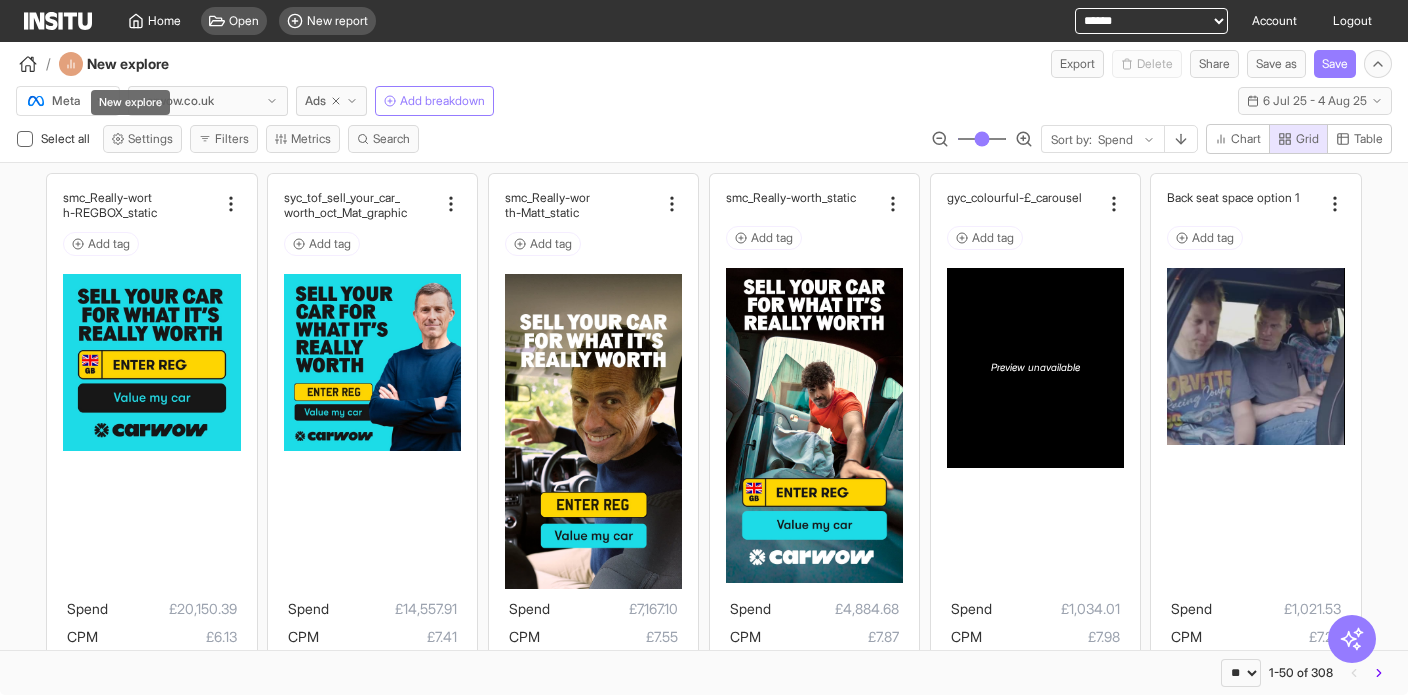 click on "New explore" at bounding box center (144, 64) 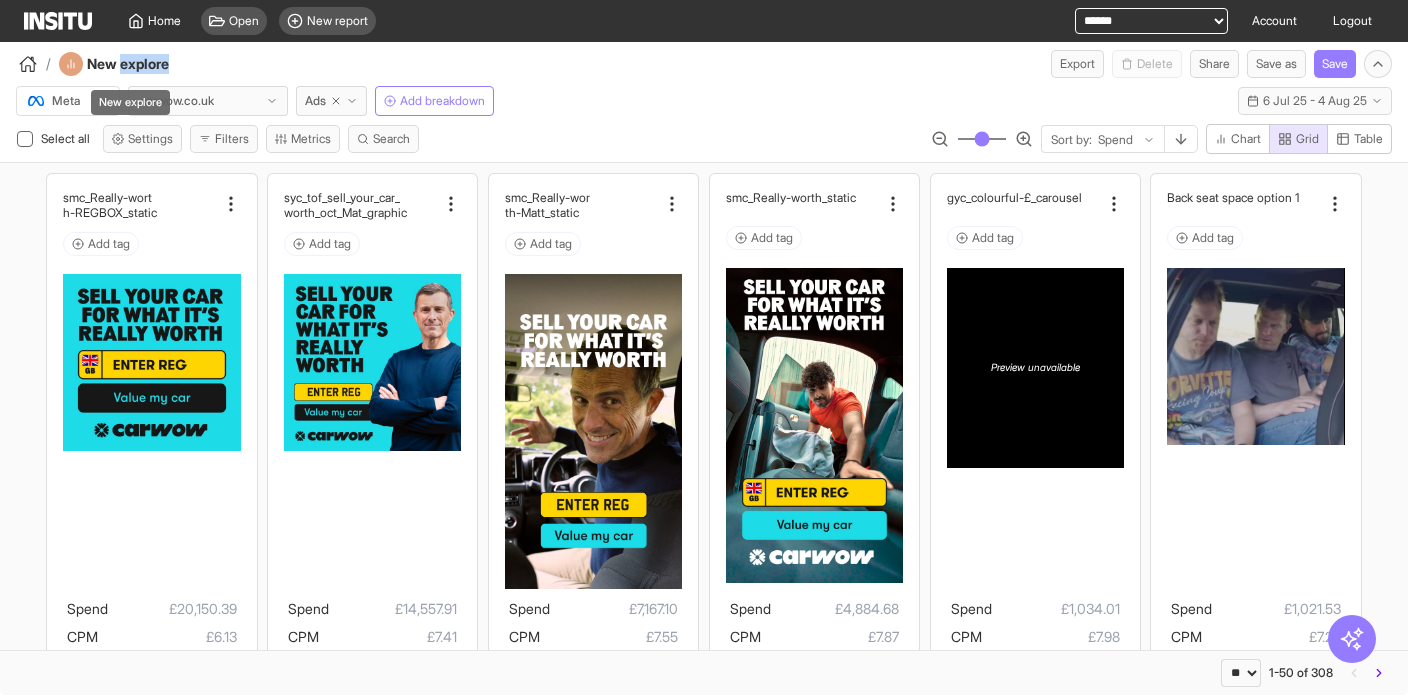 click on "New explore" at bounding box center (144, 64) 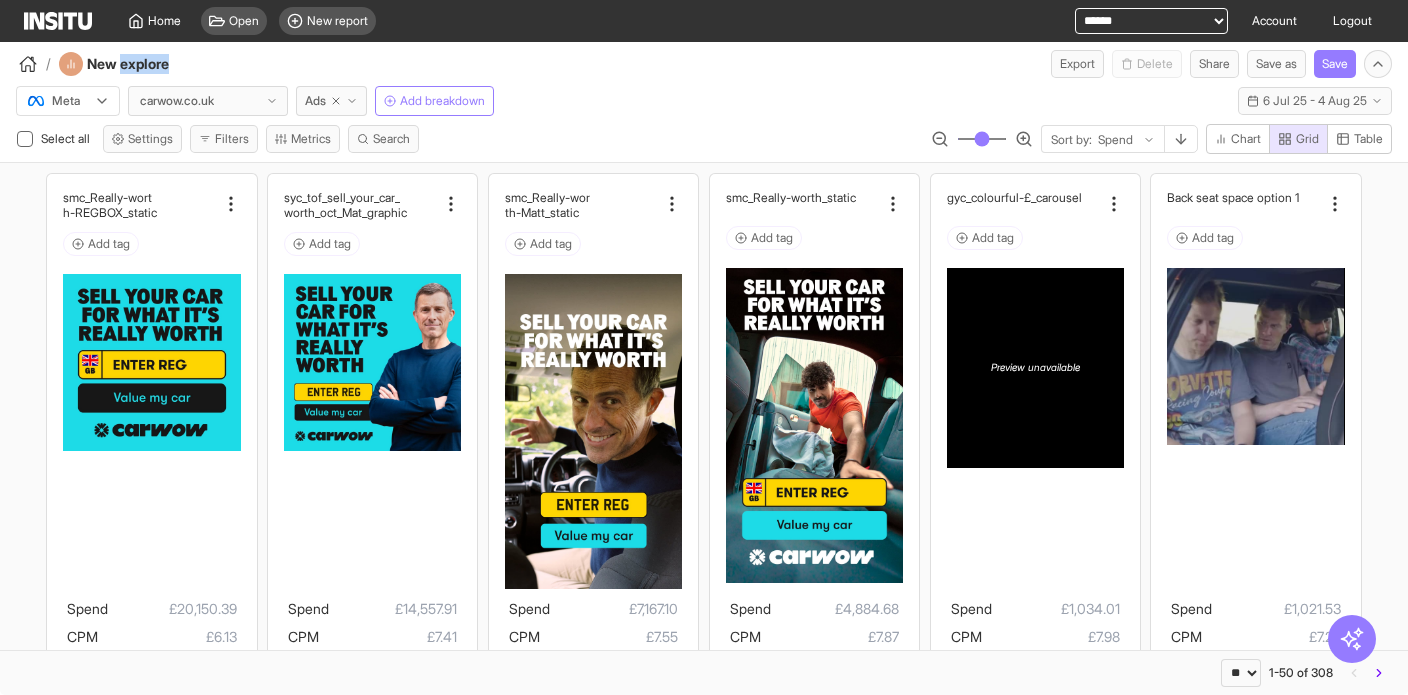 click on "/ New explore Export Delete Share Save as Save" at bounding box center (704, 60) 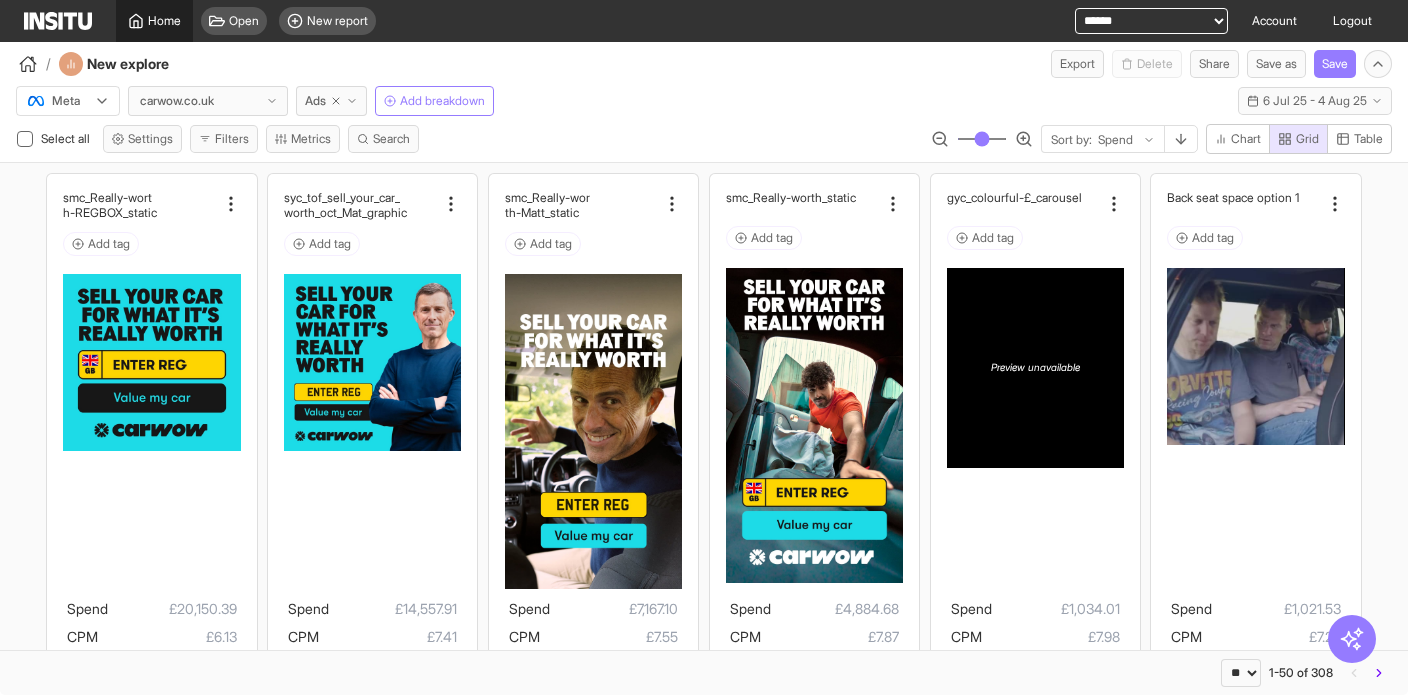 click on "Home" at bounding box center [164, 21] 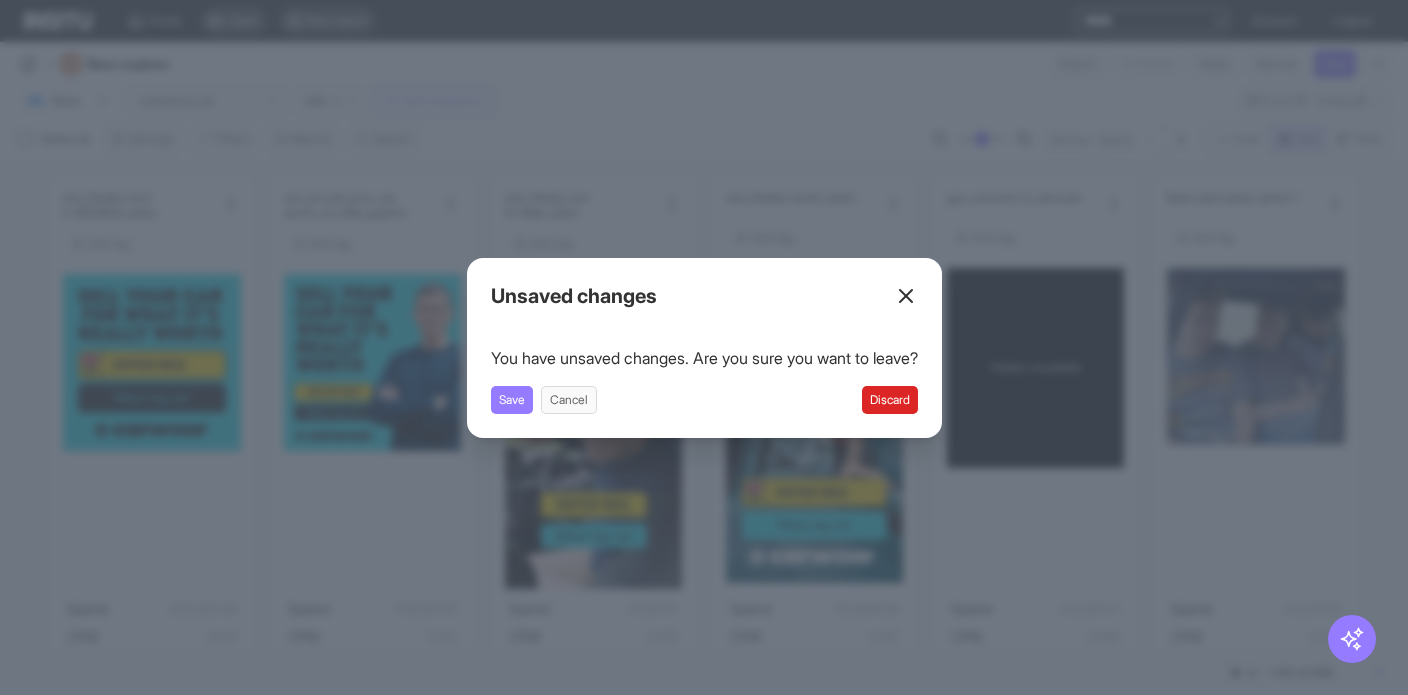click on "Discard" at bounding box center (890, 400) 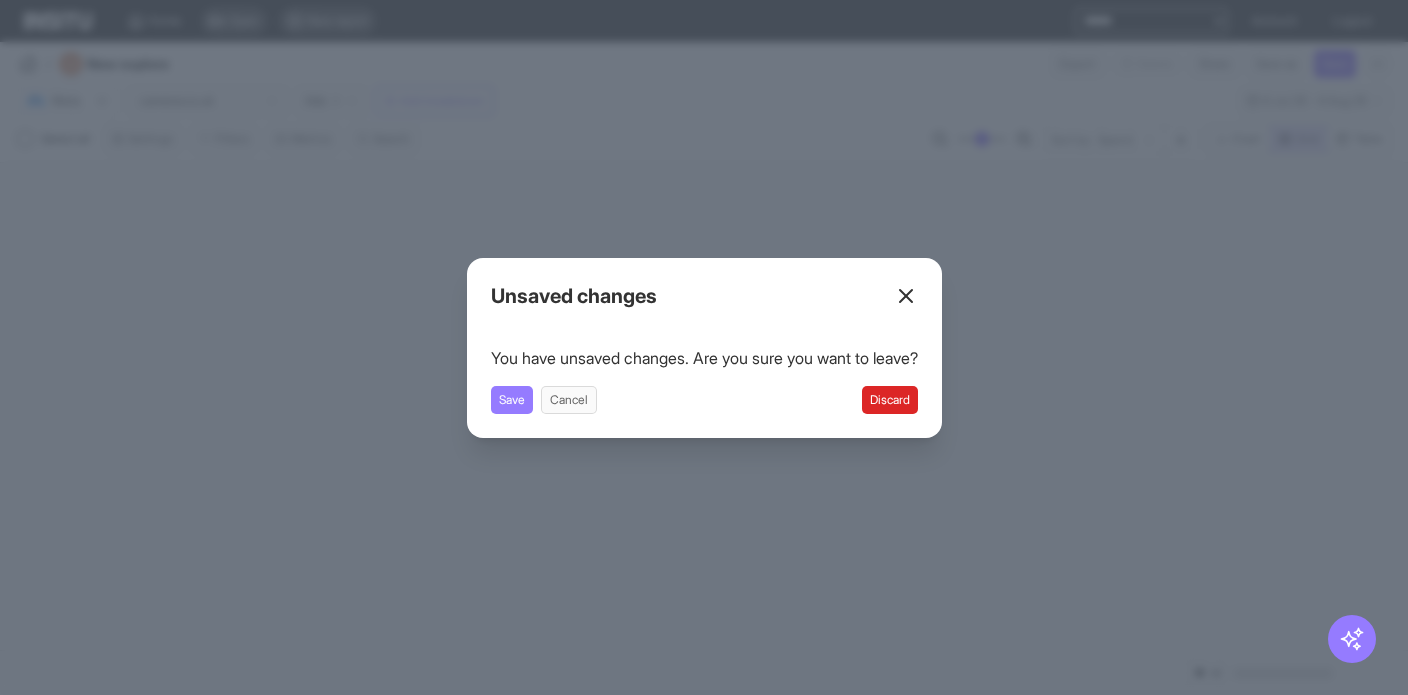 select on "**" 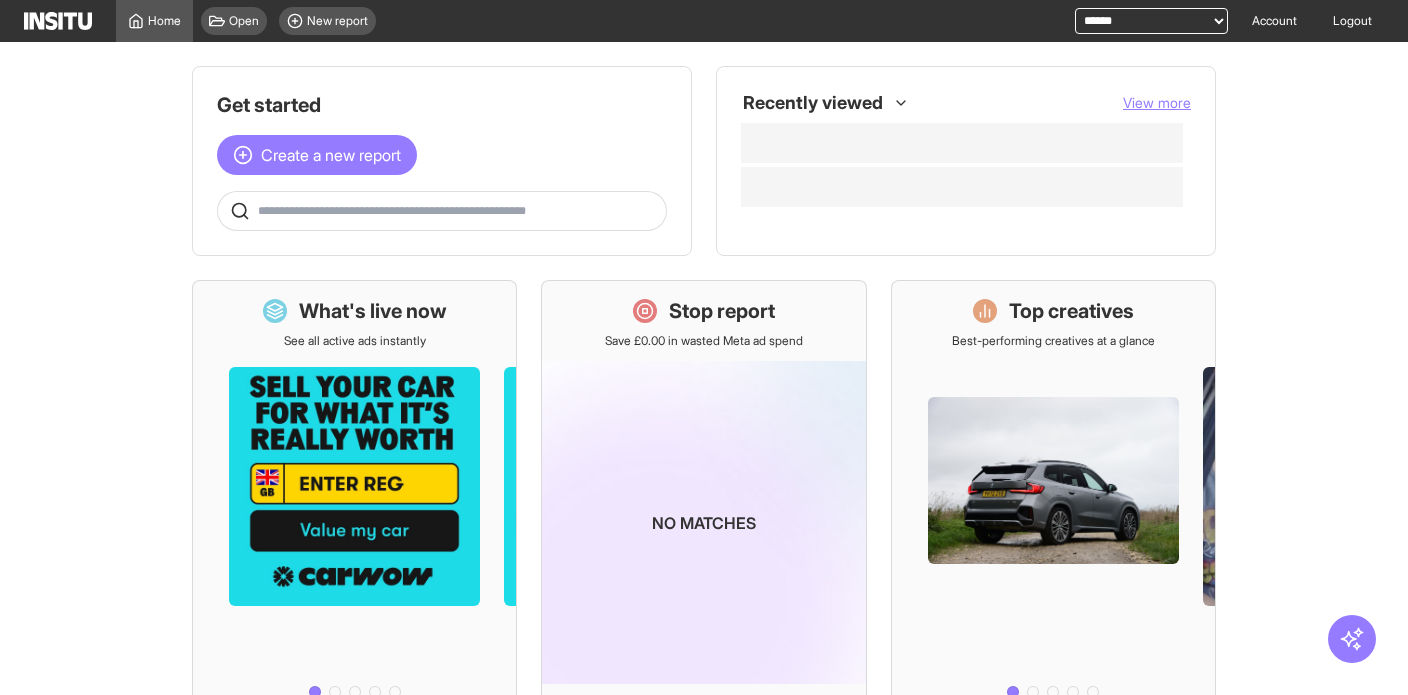 scroll, scrollTop: 0, scrollLeft: 0, axis: both 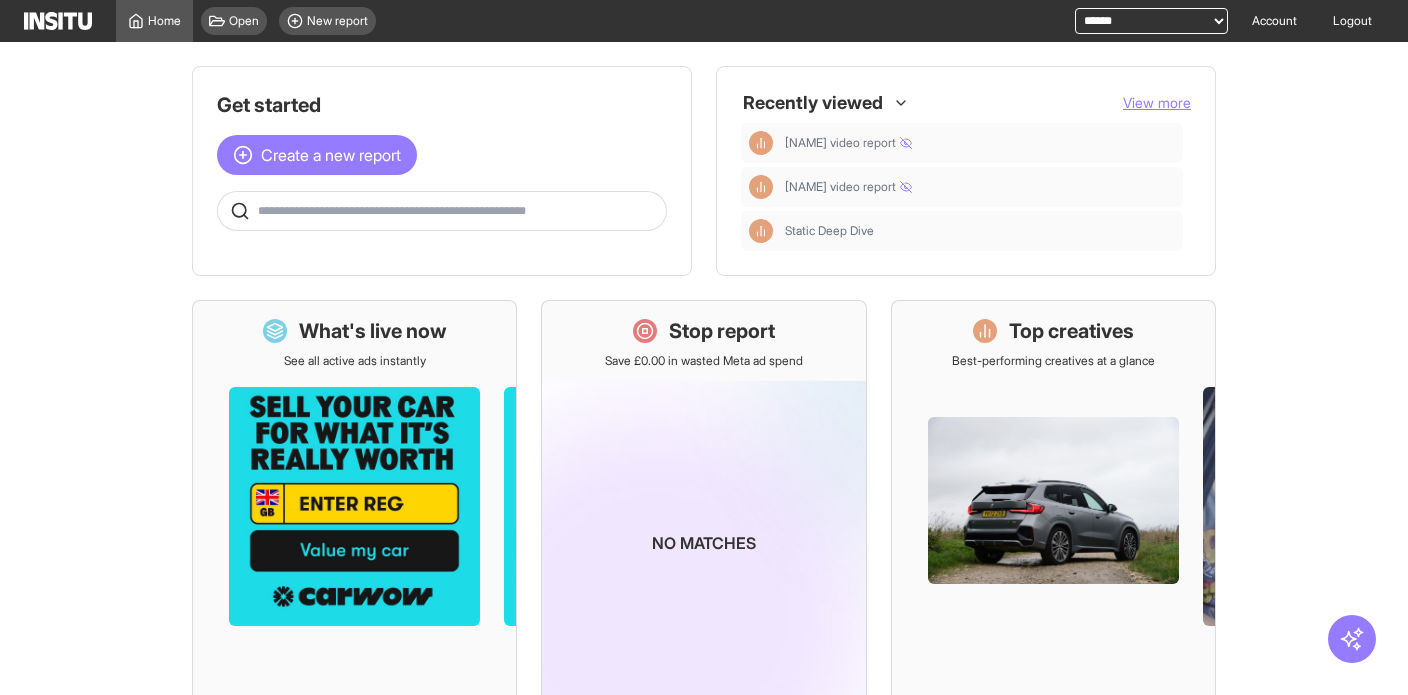 click 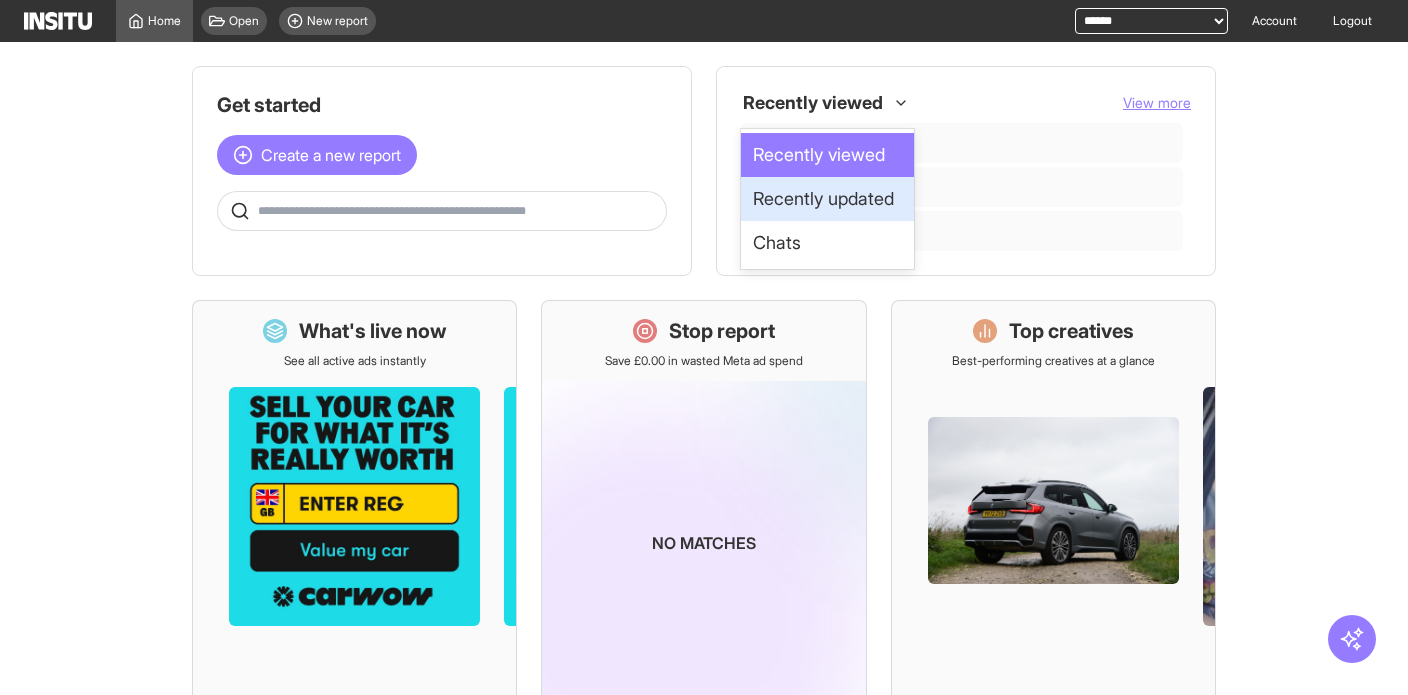 click on "Recently updated" at bounding box center (823, 199) 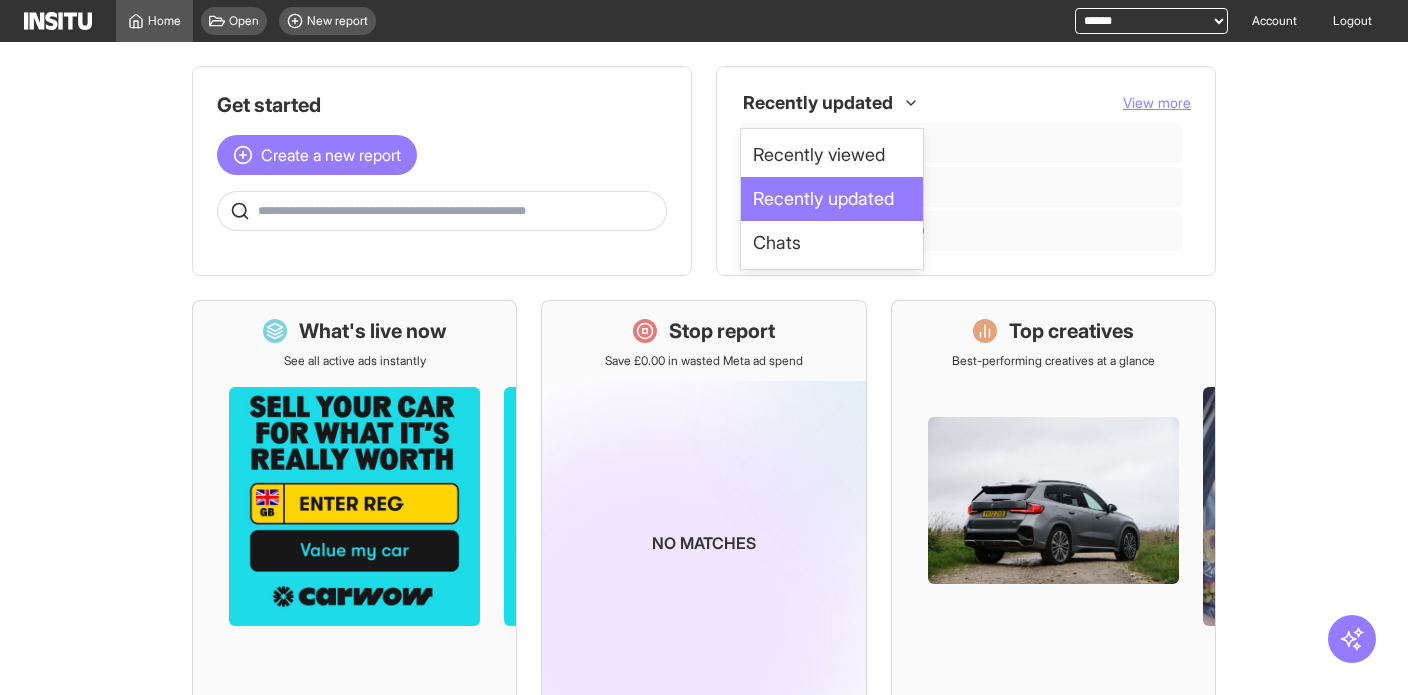 click 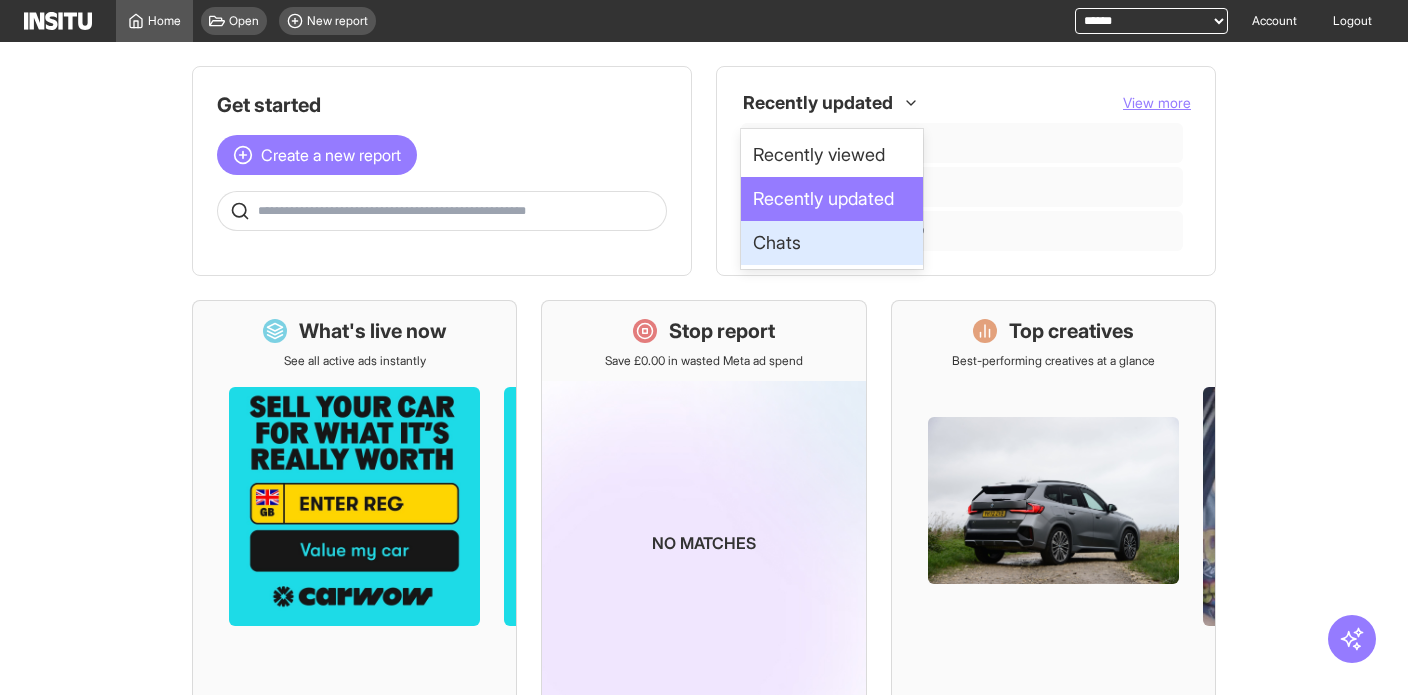 click on "Chats" at bounding box center (832, 243) 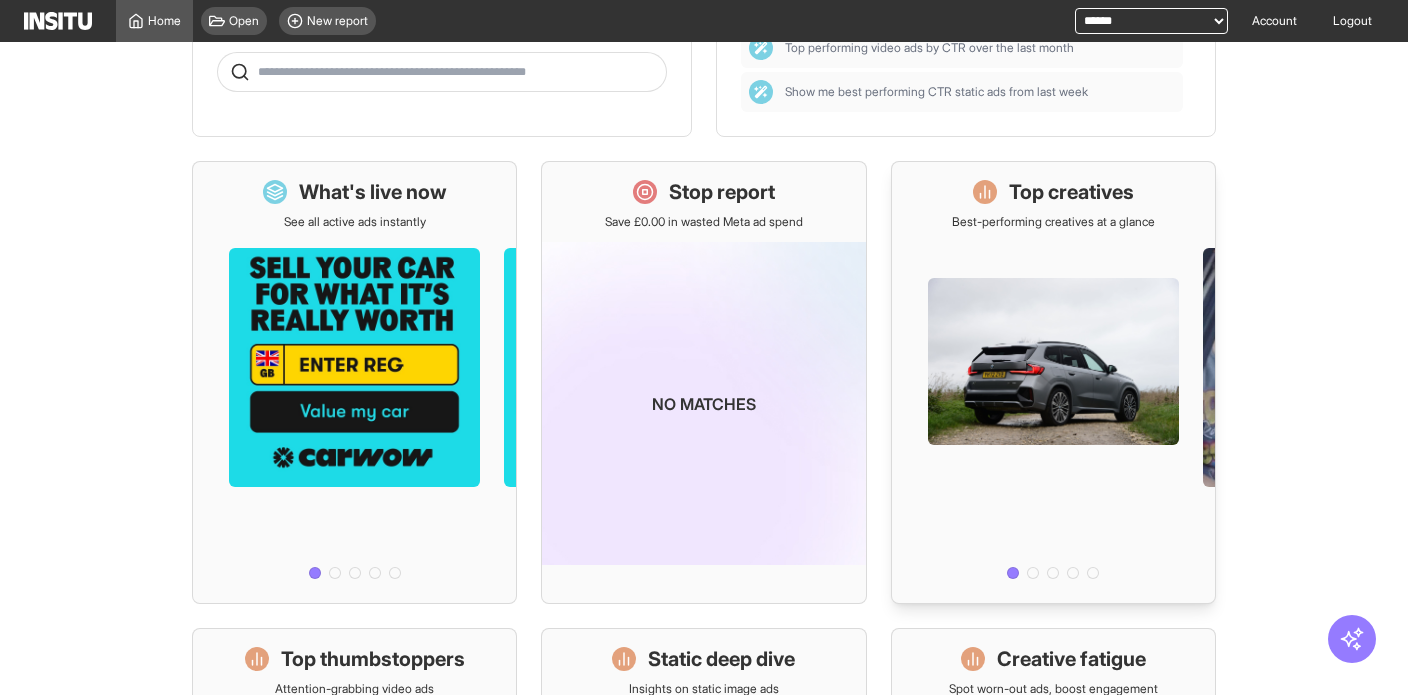 scroll, scrollTop: 0, scrollLeft: 0, axis: both 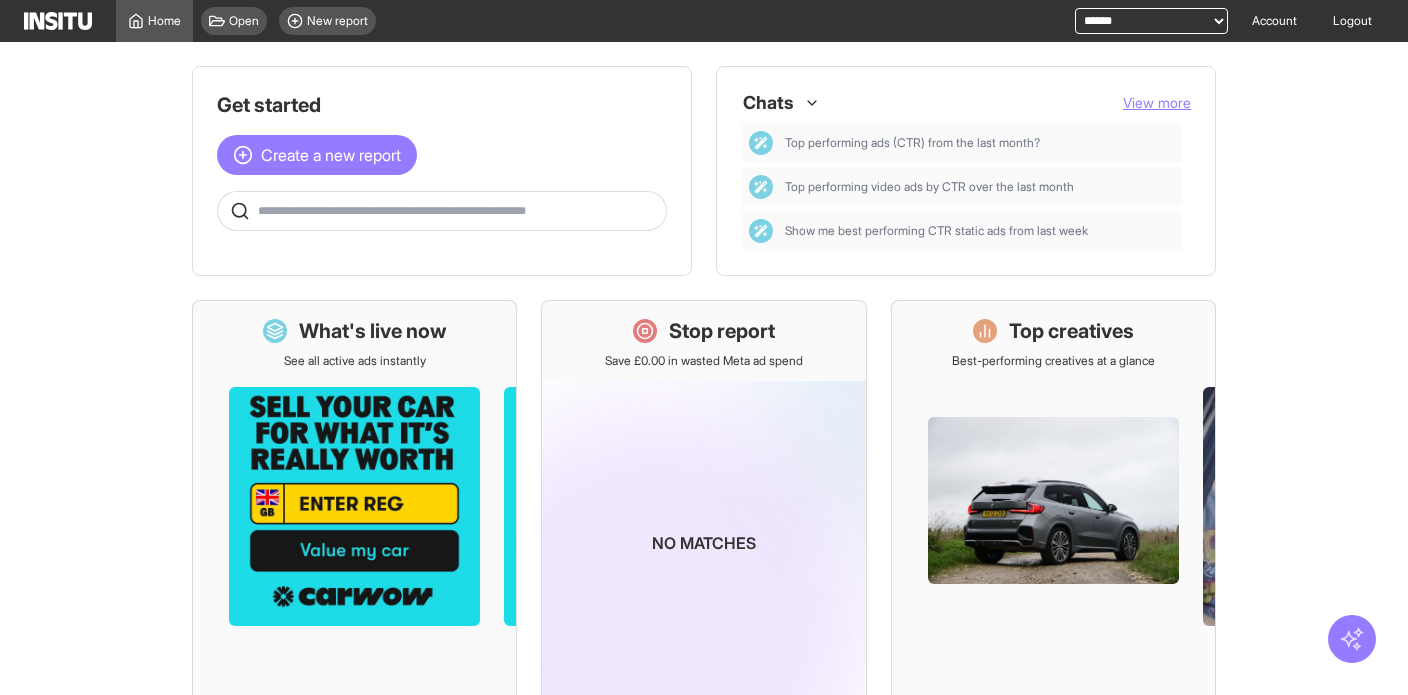 click at bounding box center [1352, 639] 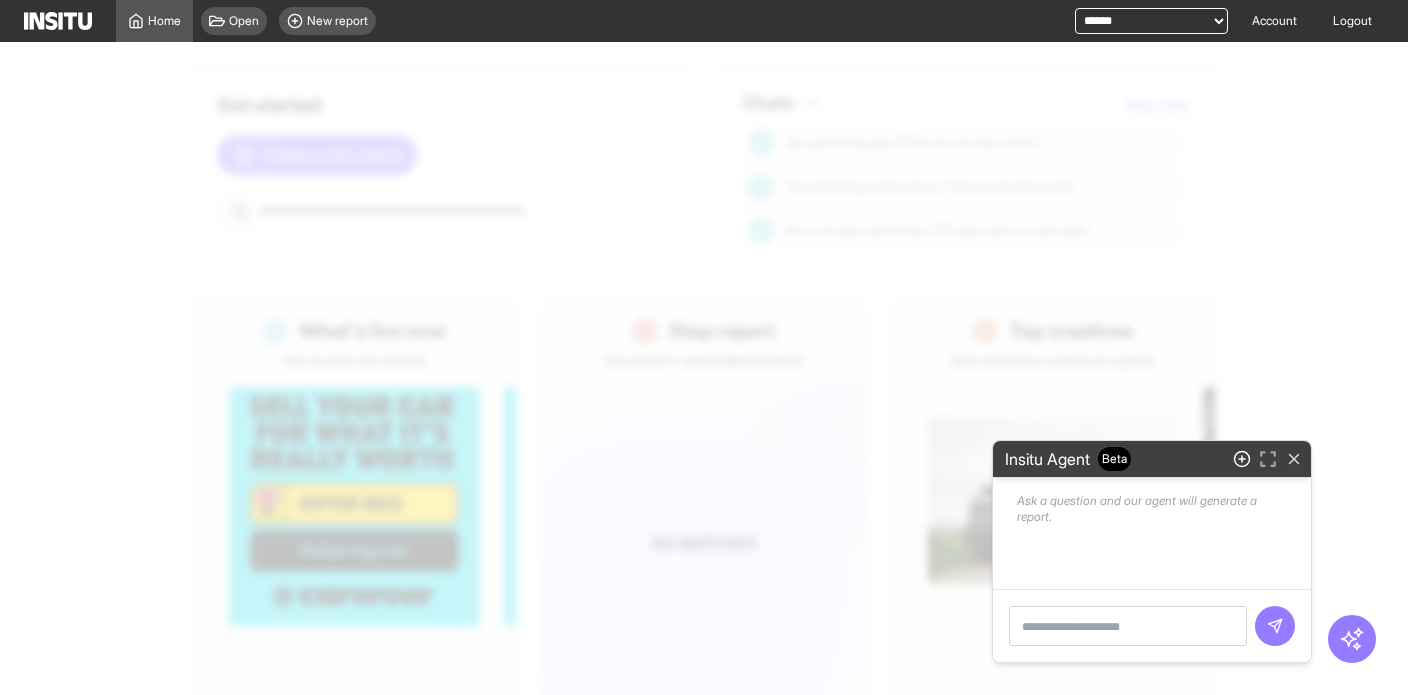 click 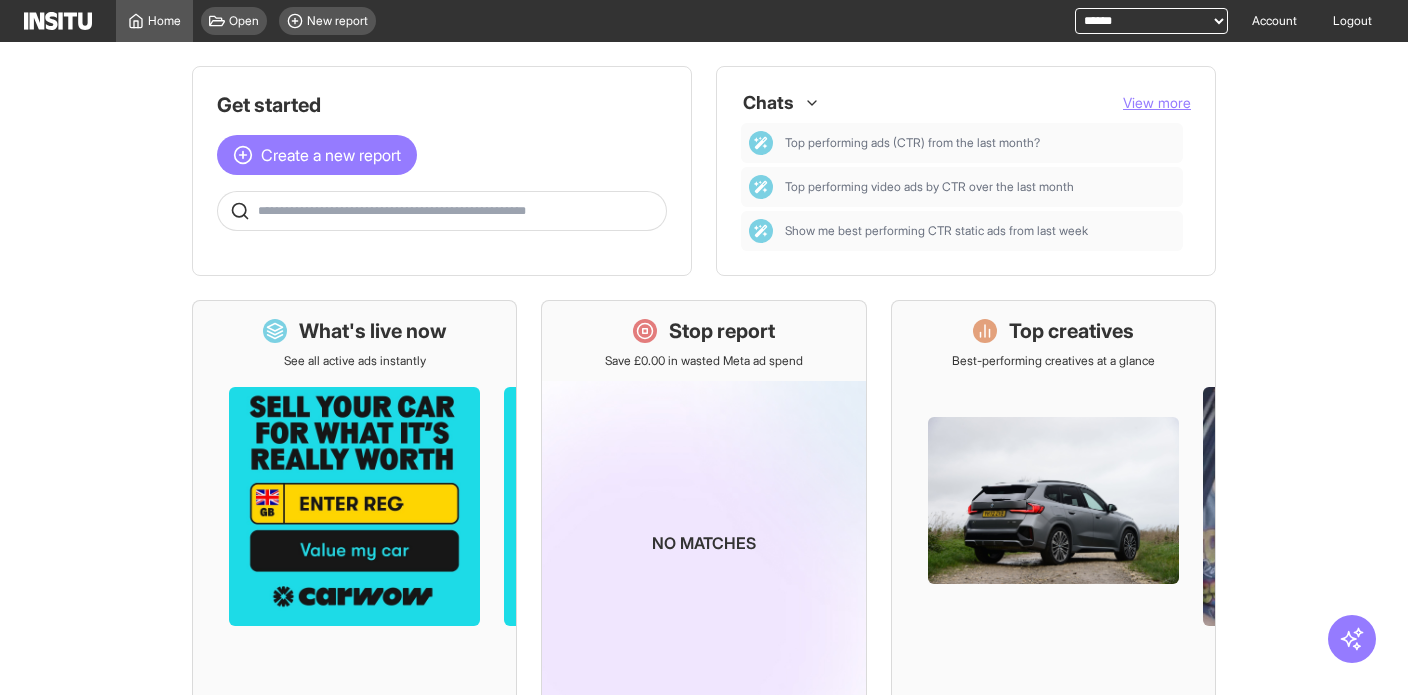 drag, startPoint x: 1275, startPoint y: 379, endPoint x: 1227, endPoint y: 418, distance: 61.846584 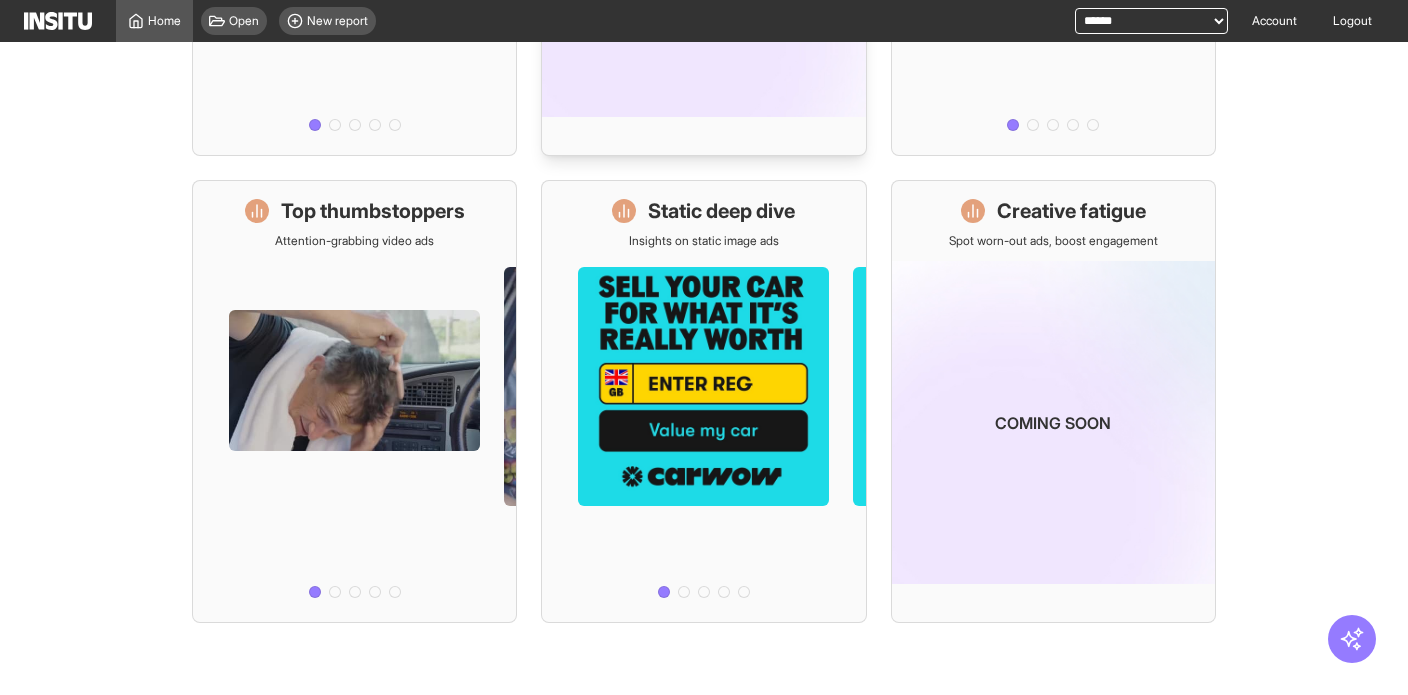 scroll, scrollTop: 0, scrollLeft: 0, axis: both 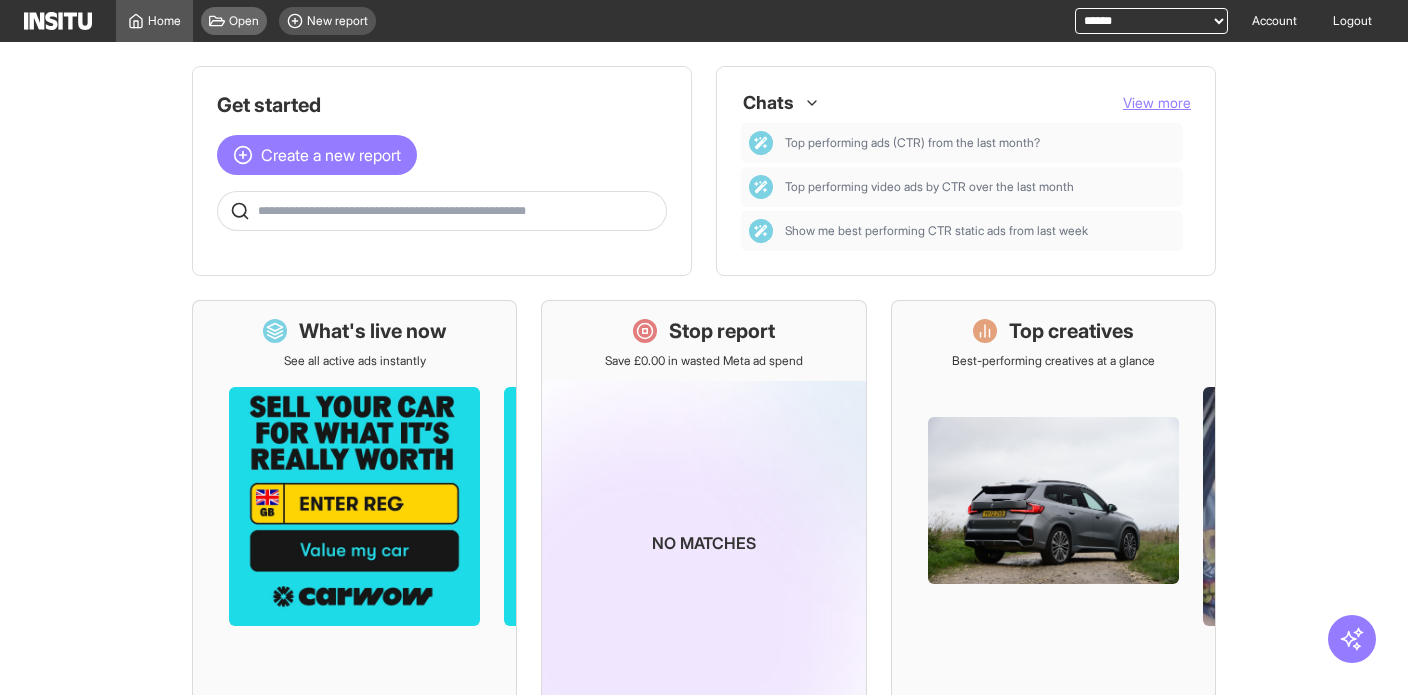 click on "Open" at bounding box center (244, 21) 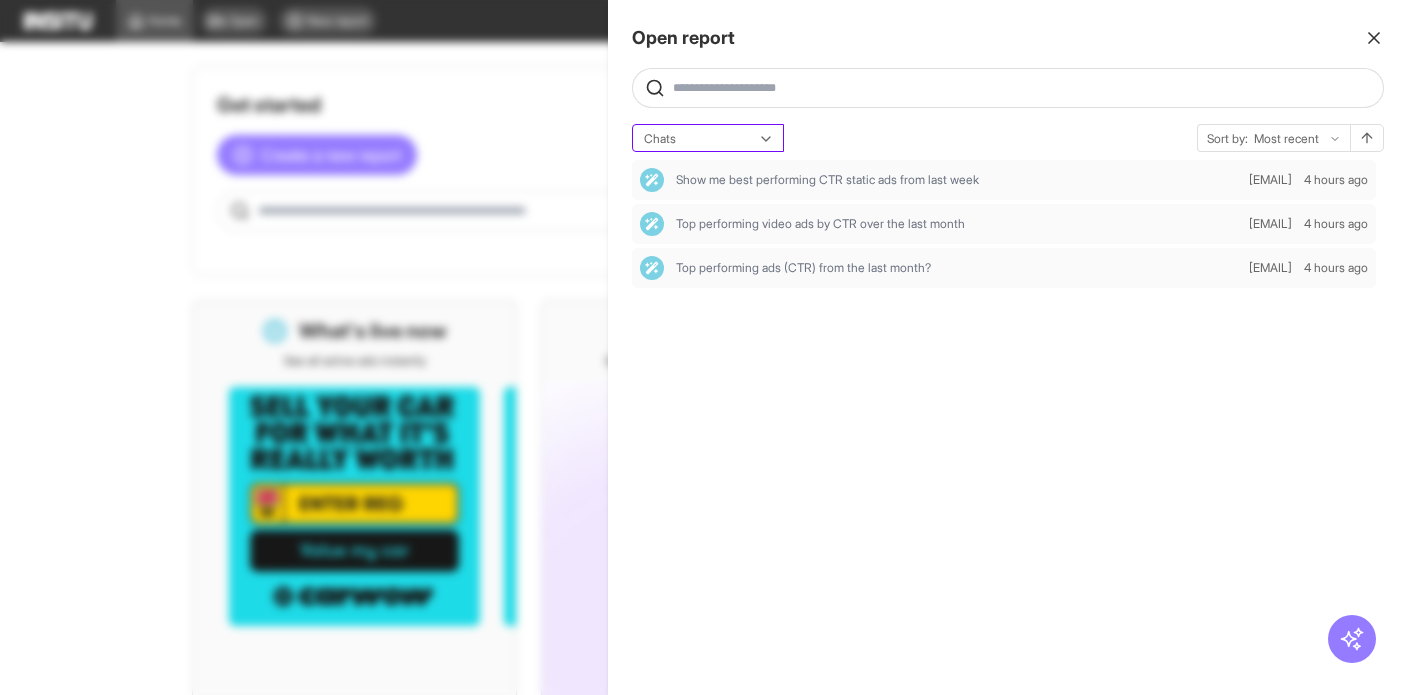 click at bounding box center (694, 139) 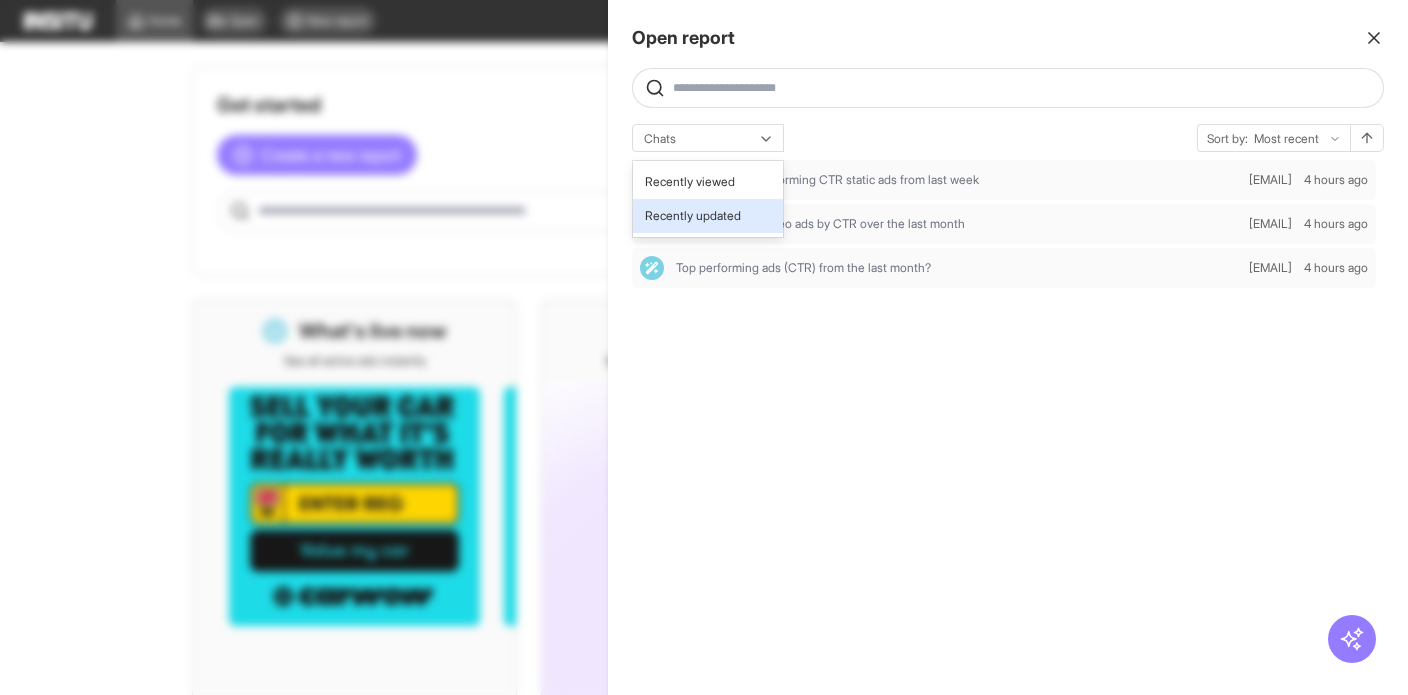 click on "Recently updated" at bounding box center (693, 216) 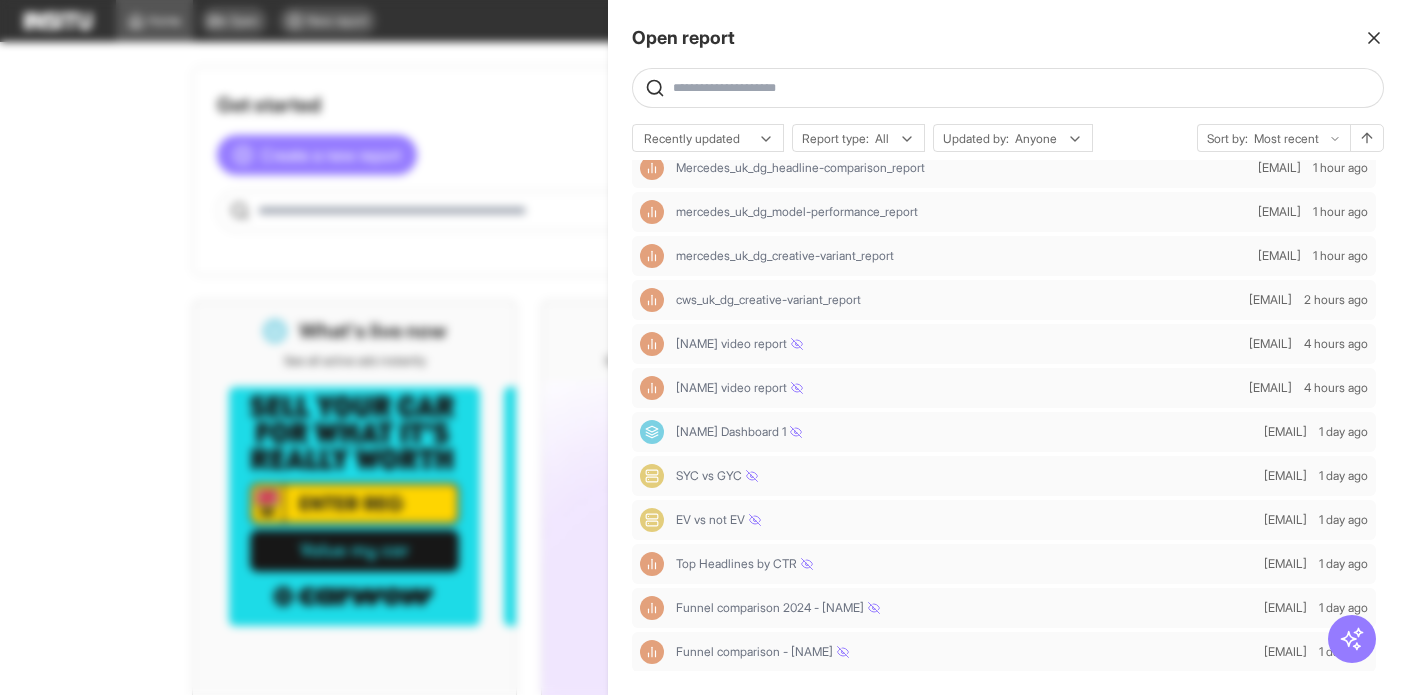 scroll, scrollTop: 0, scrollLeft: 0, axis: both 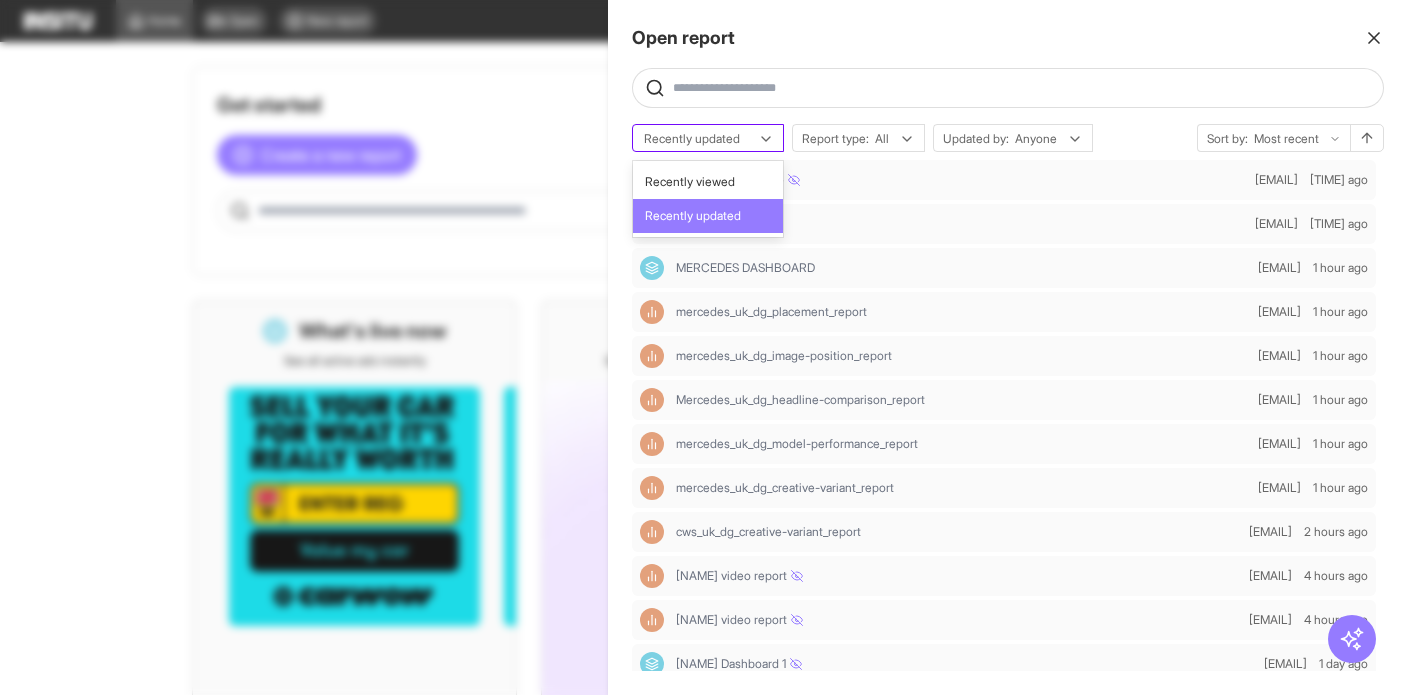 click on "Recently updated" at bounding box center [708, 139] 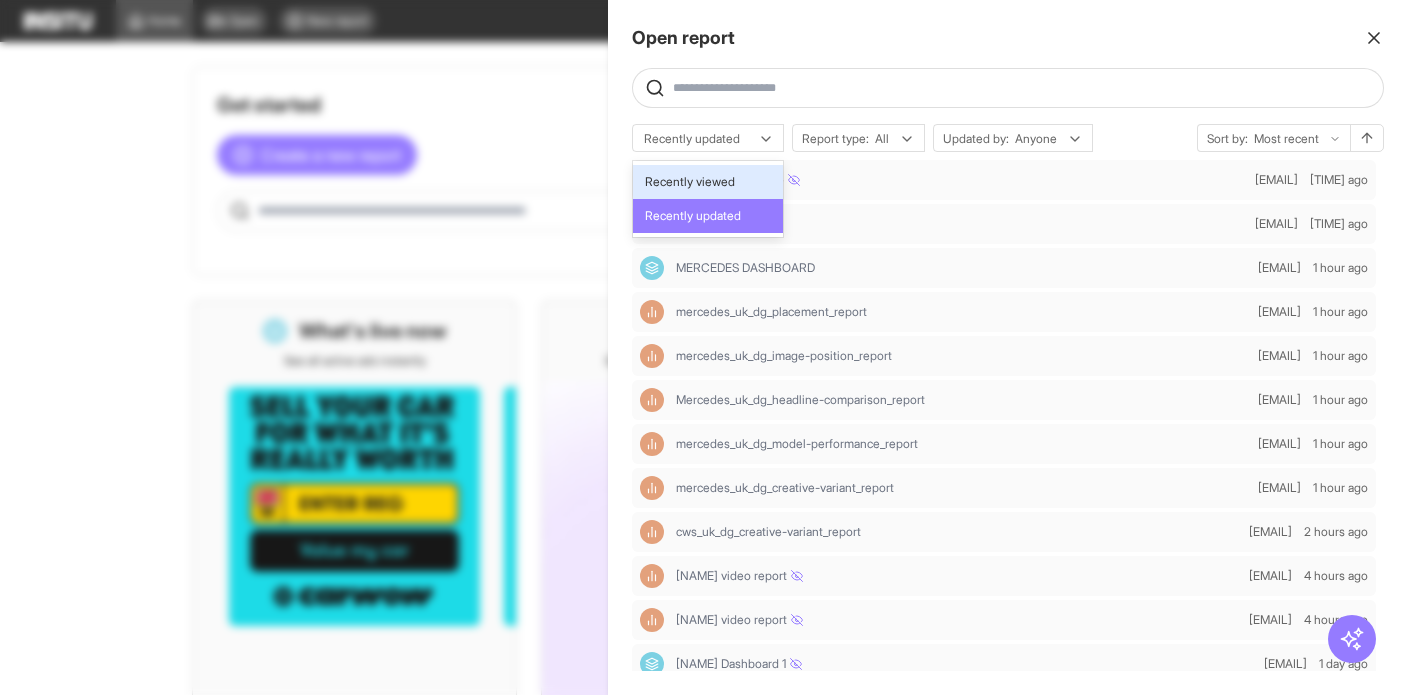 click on "Recently viewed" at bounding box center [708, 182] 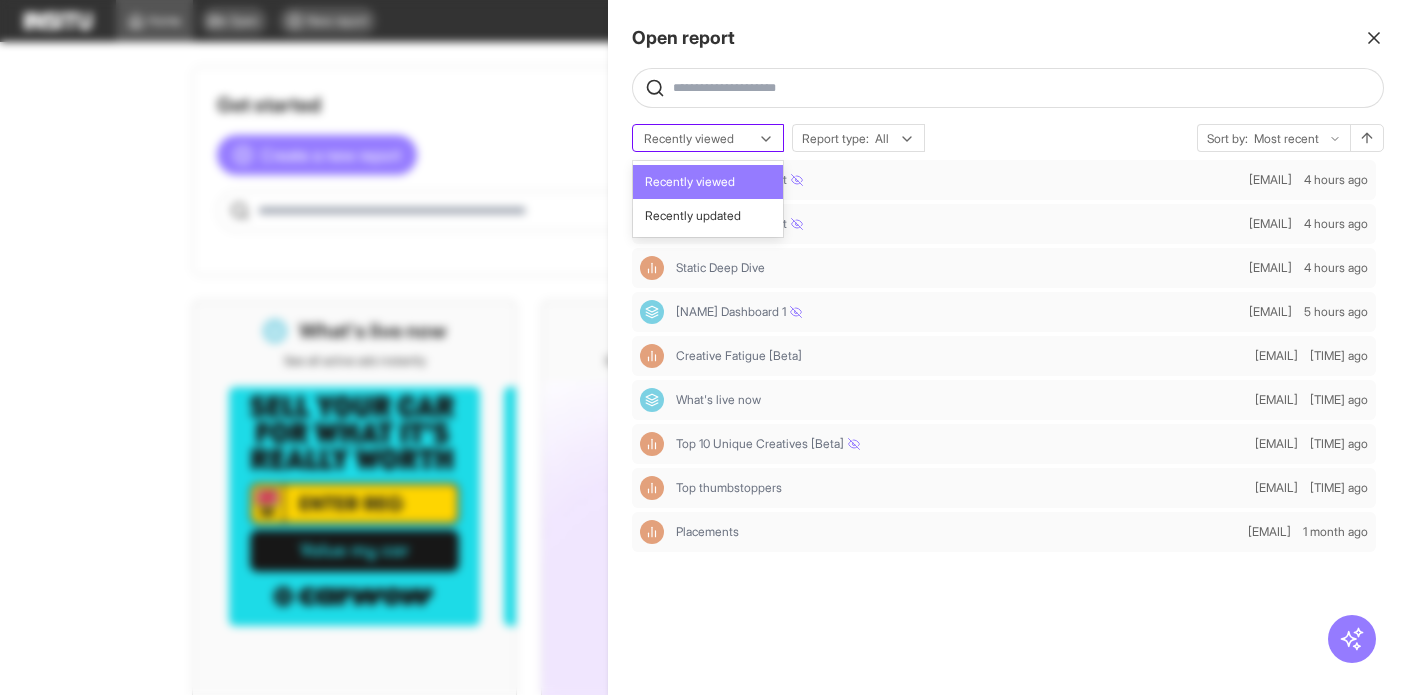 click on "Recently viewed" at bounding box center [708, 139] 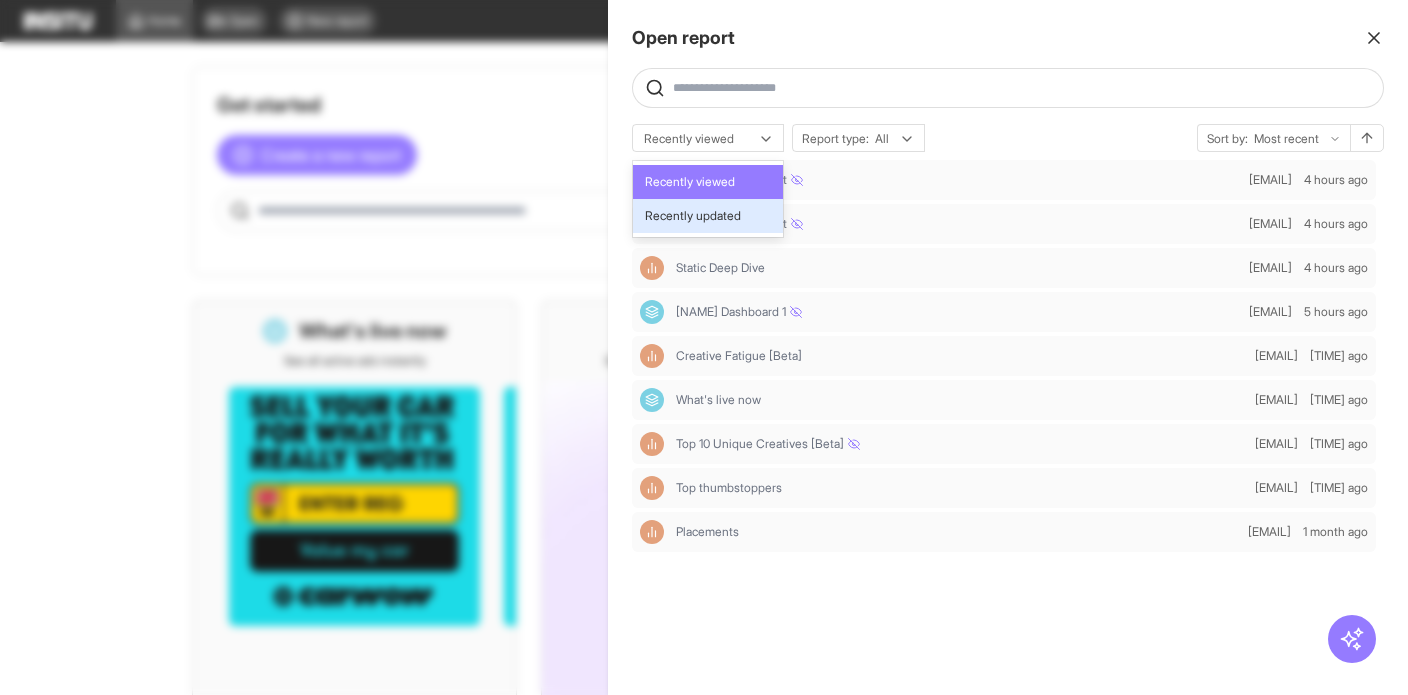 click on "Recently updated" at bounding box center [693, 216] 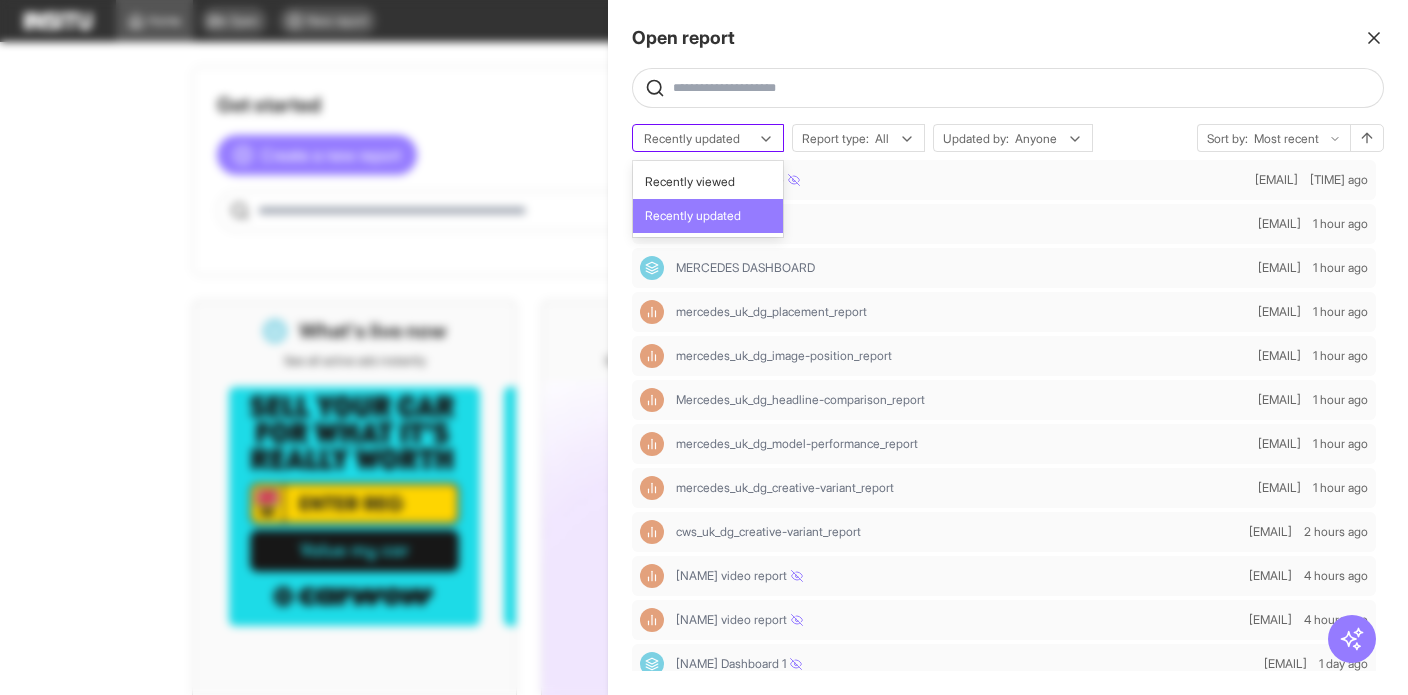 click 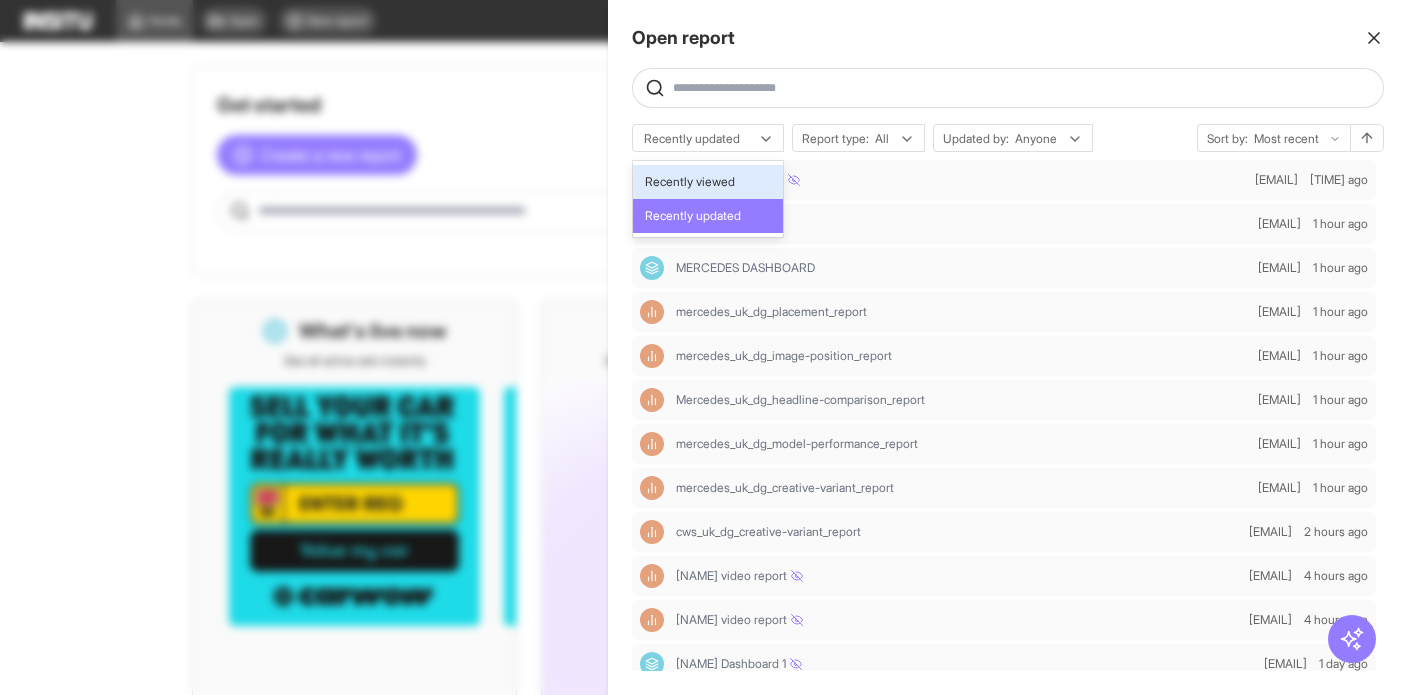 click on "Recently viewed" at bounding box center [708, 182] 